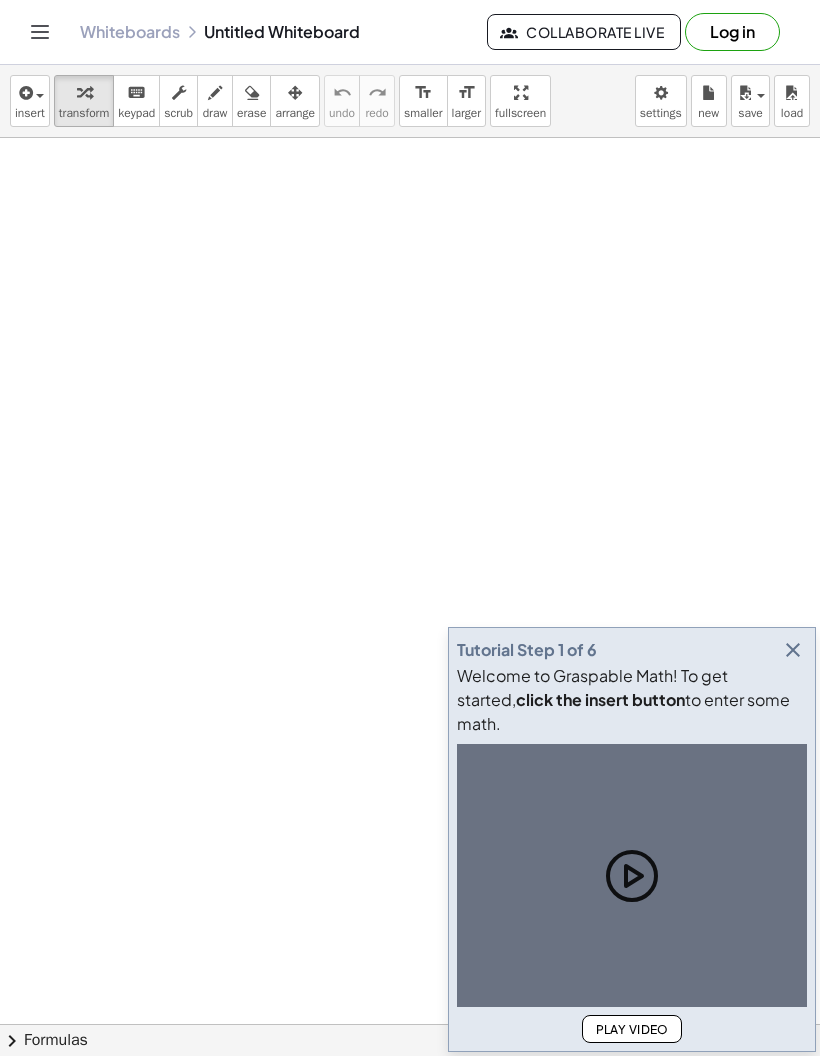 scroll, scrollTop: 0, scrollLeft: 0, axis: both 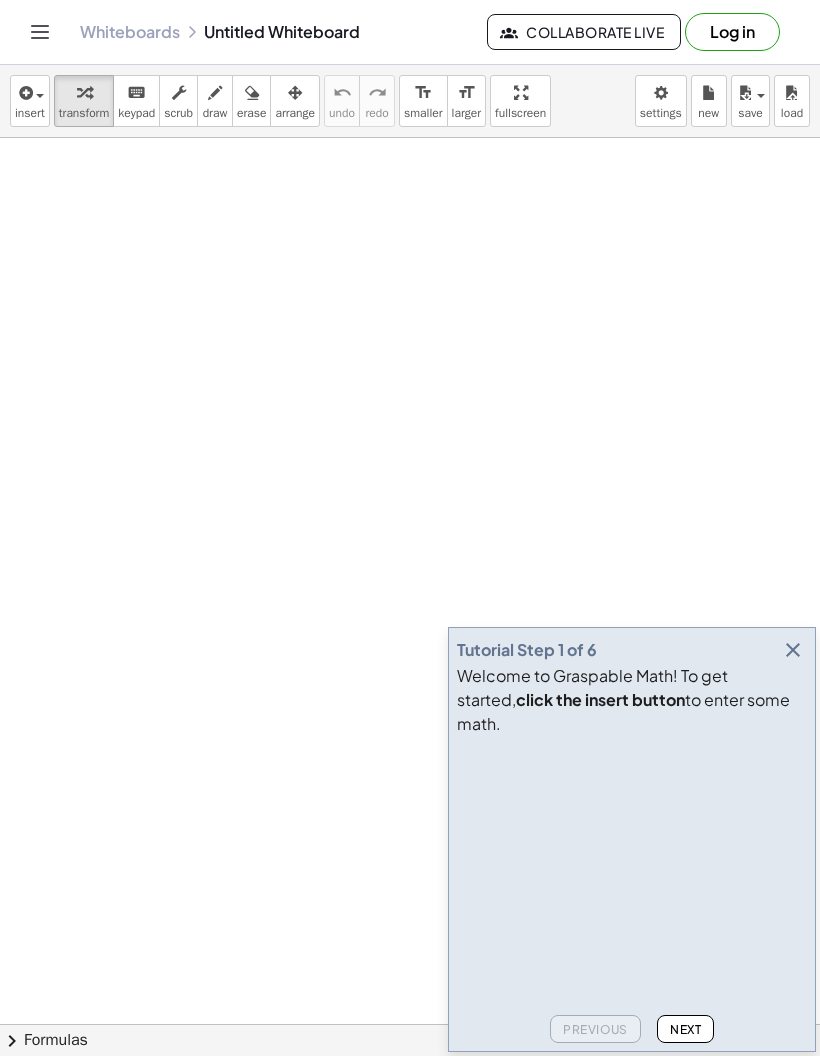 click at bounding box center (793, 650) 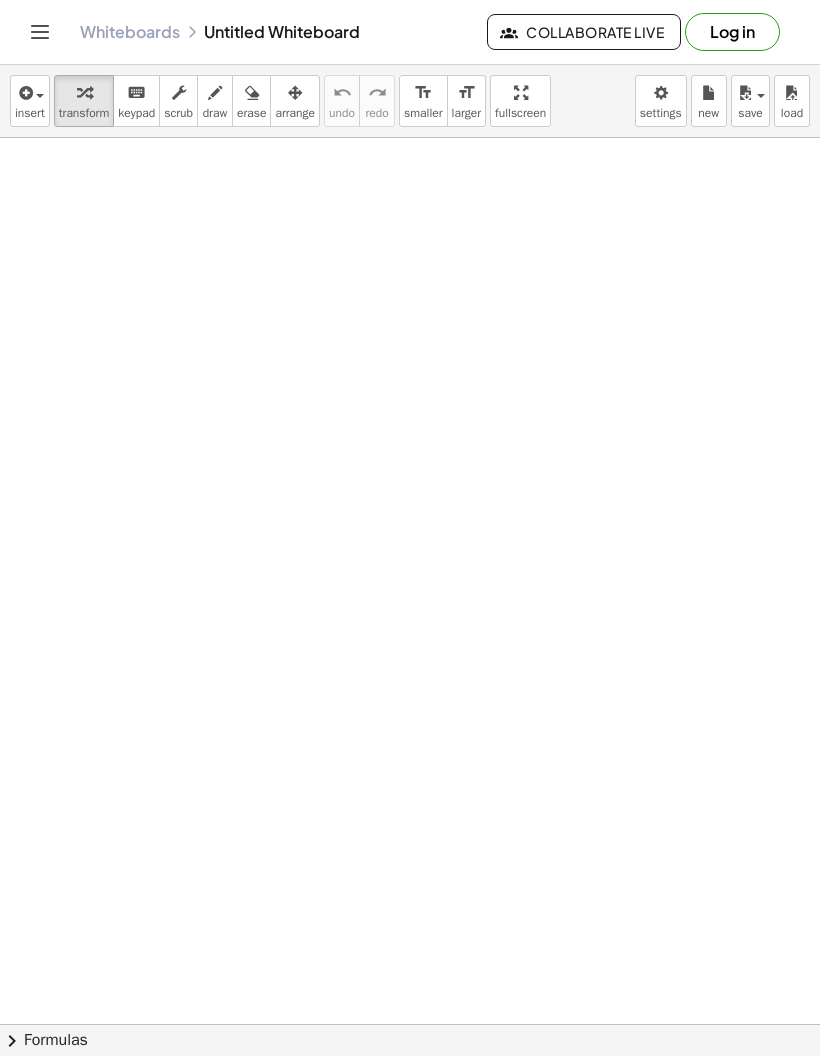 click at bounding box center [24, 93] 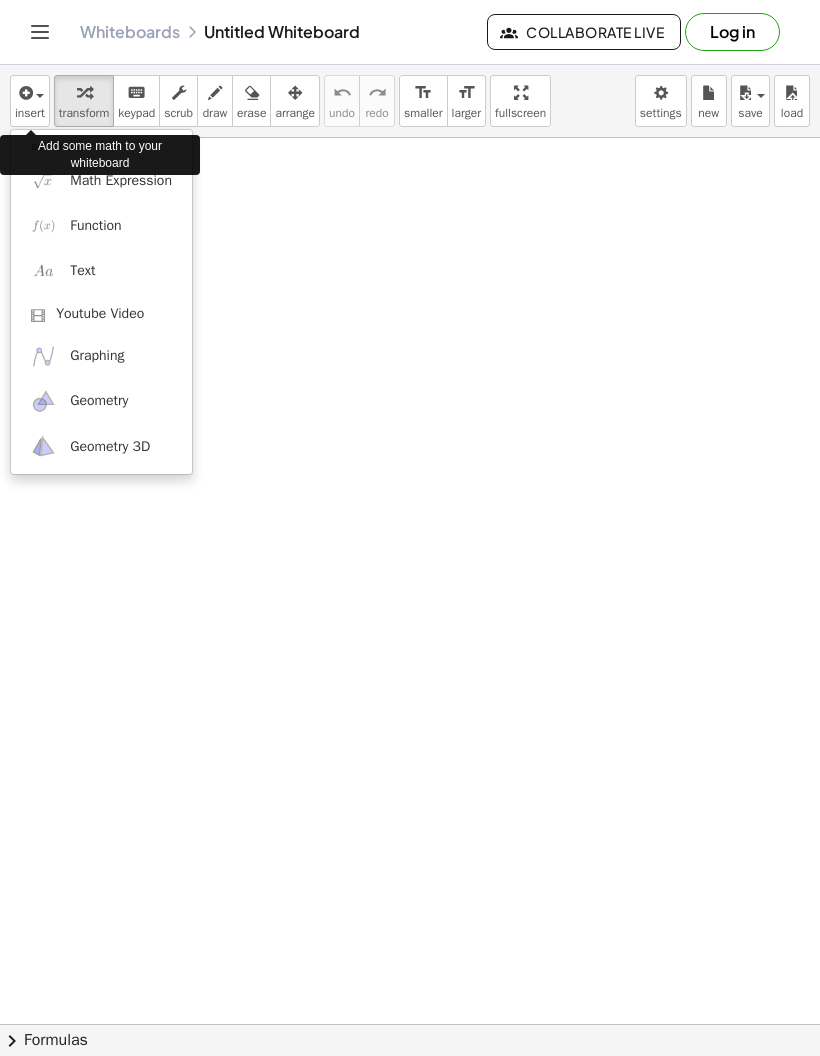 click on "Math Expression" at bounding box center [121, 181] 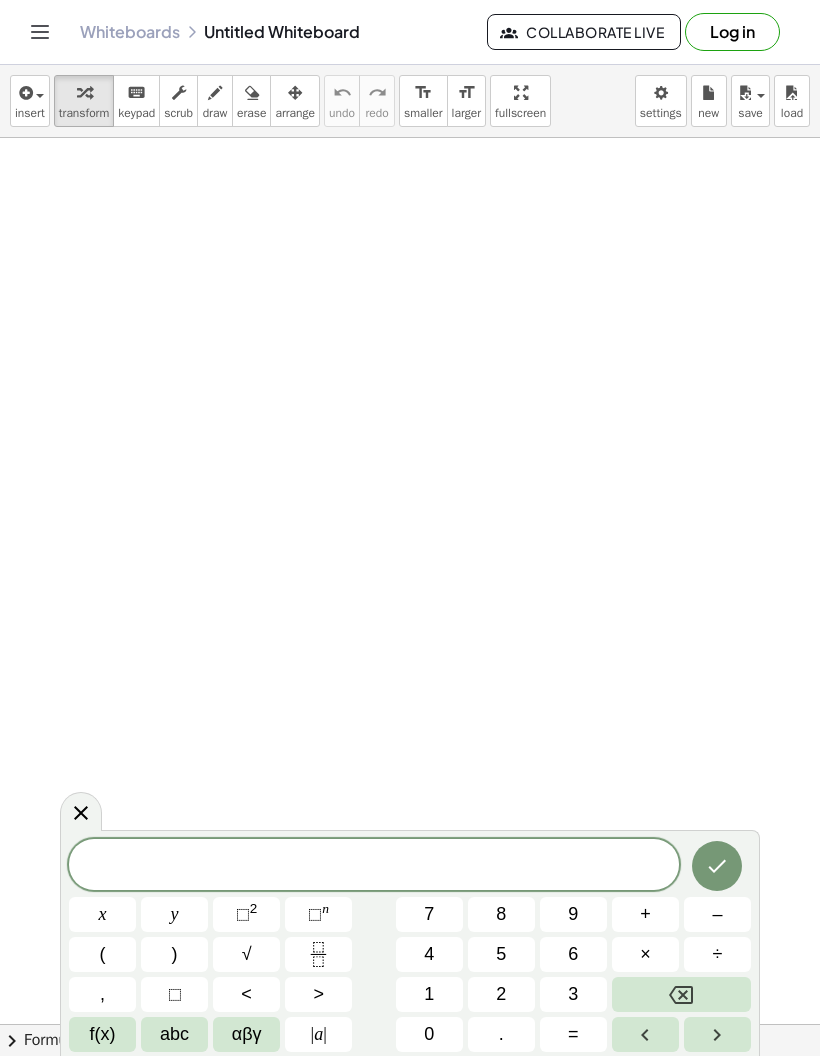 click on "4" at bounding box center (429, 954) 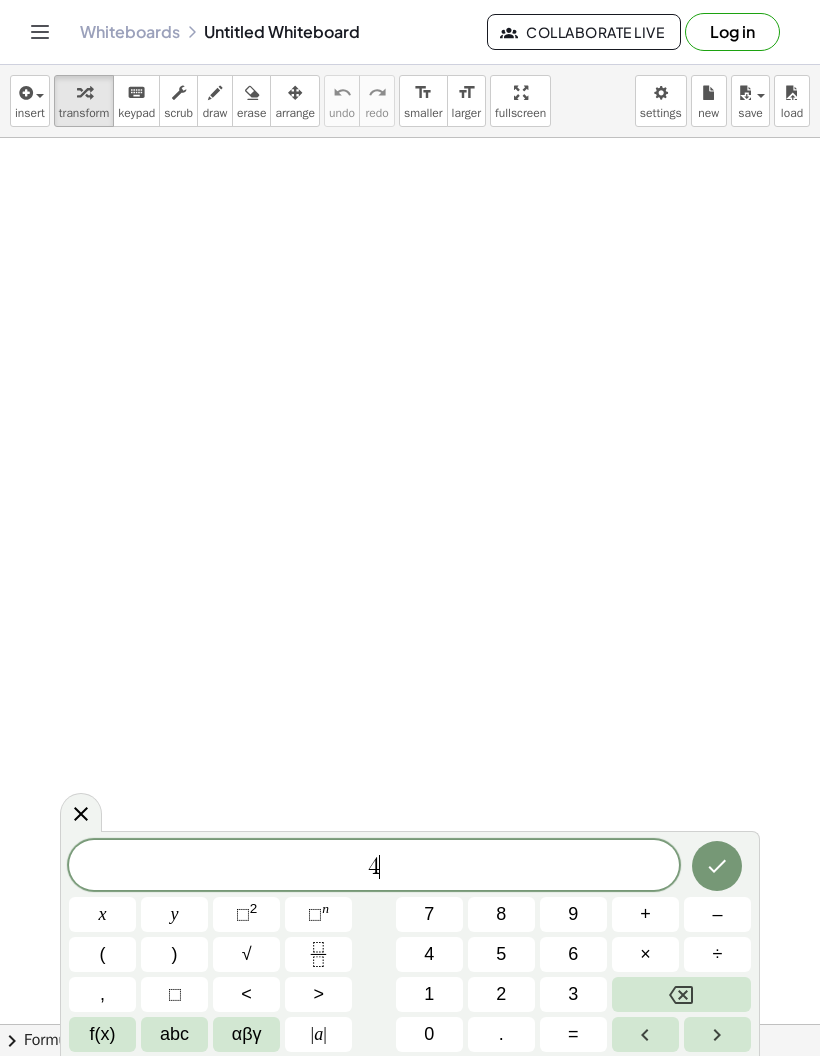 click on "x" at bounding box center (102, 914) 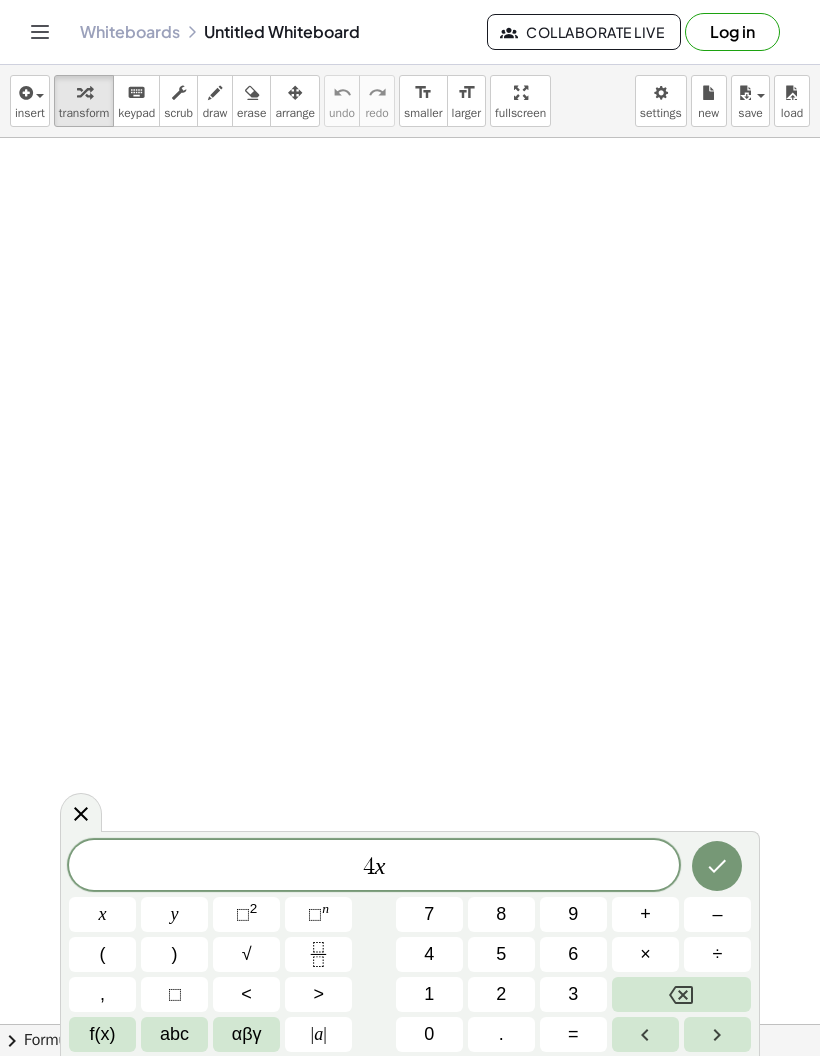click on "+" at bounding box center [645, 914] 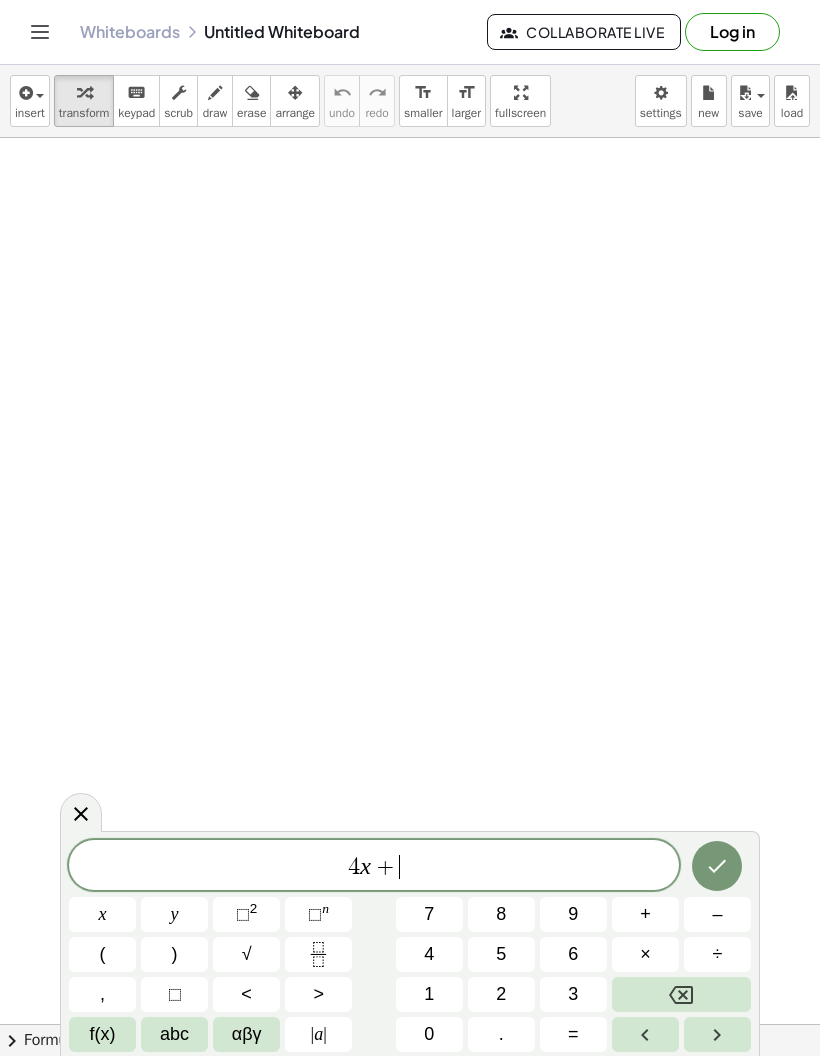 click on "5" at bounding box center (501, 954) 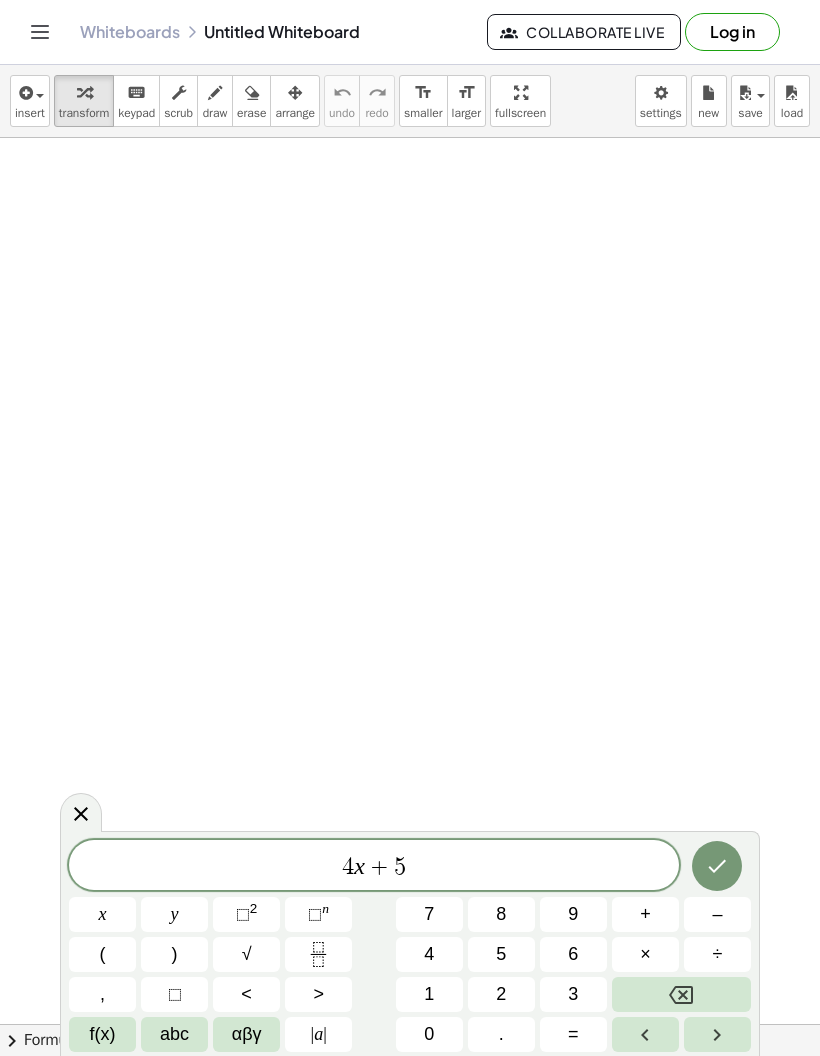 click on "x" at bounding box center (103, 914) 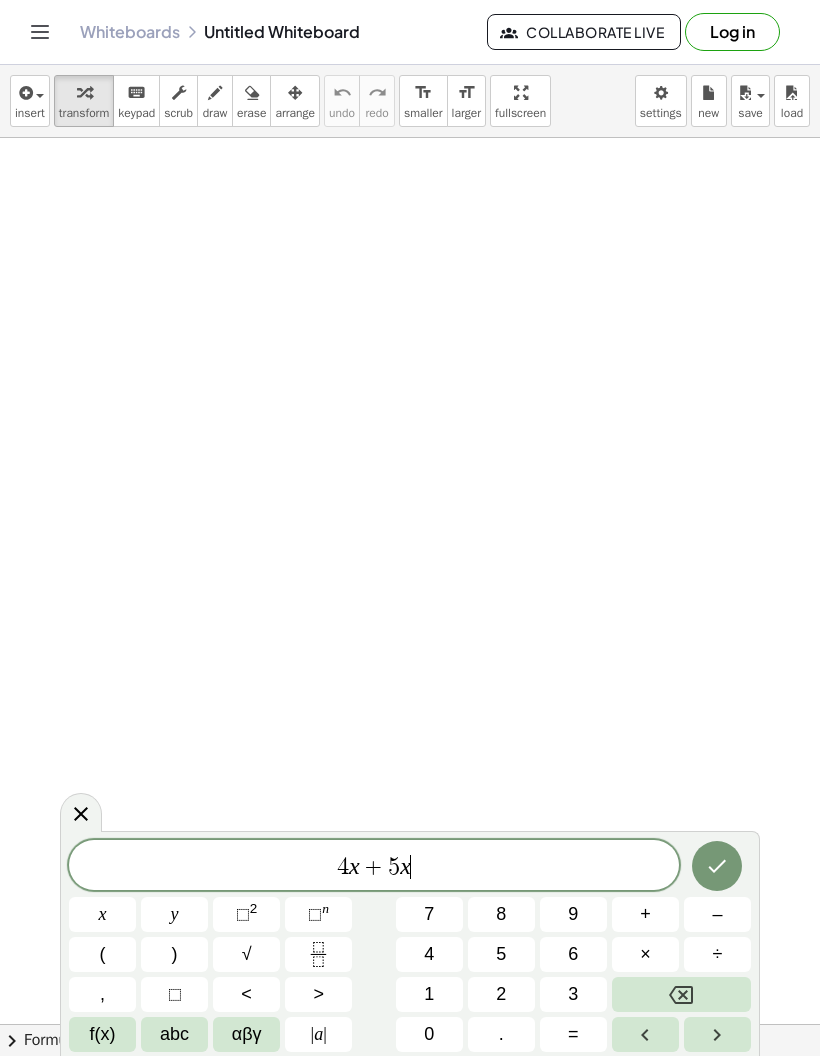 click on "+" at bounding box center [645, 914] 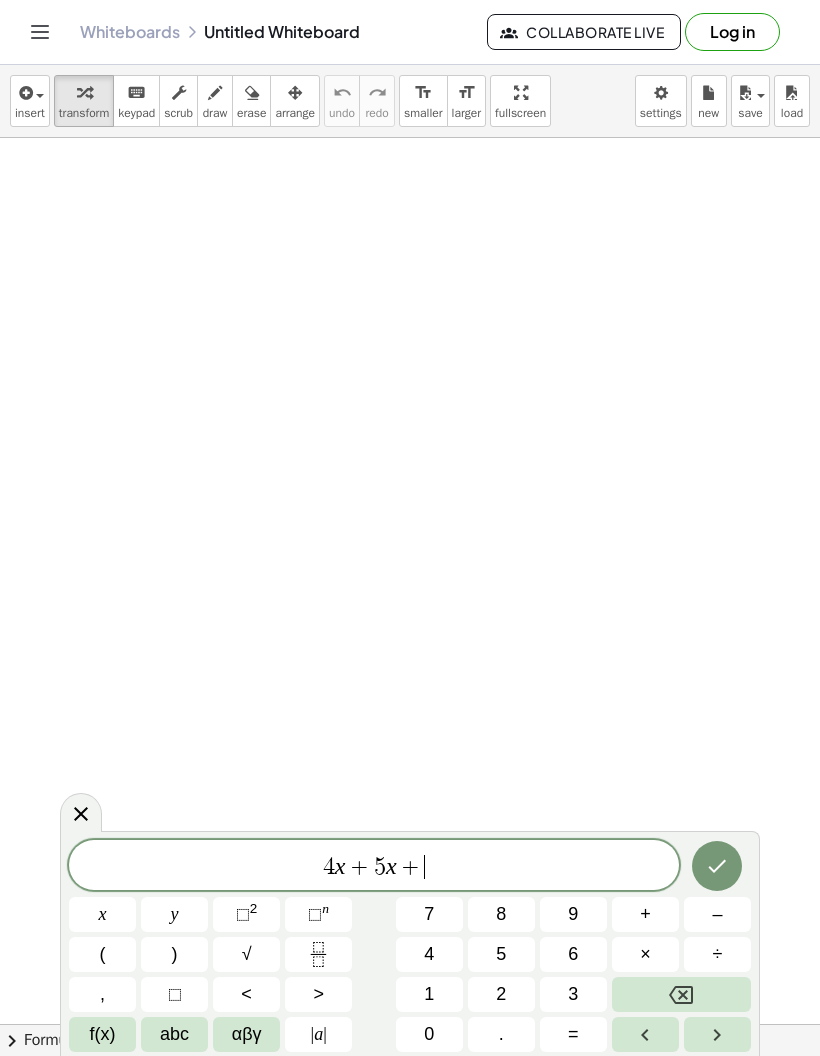 click on "3" at bounding box center [573, 994] 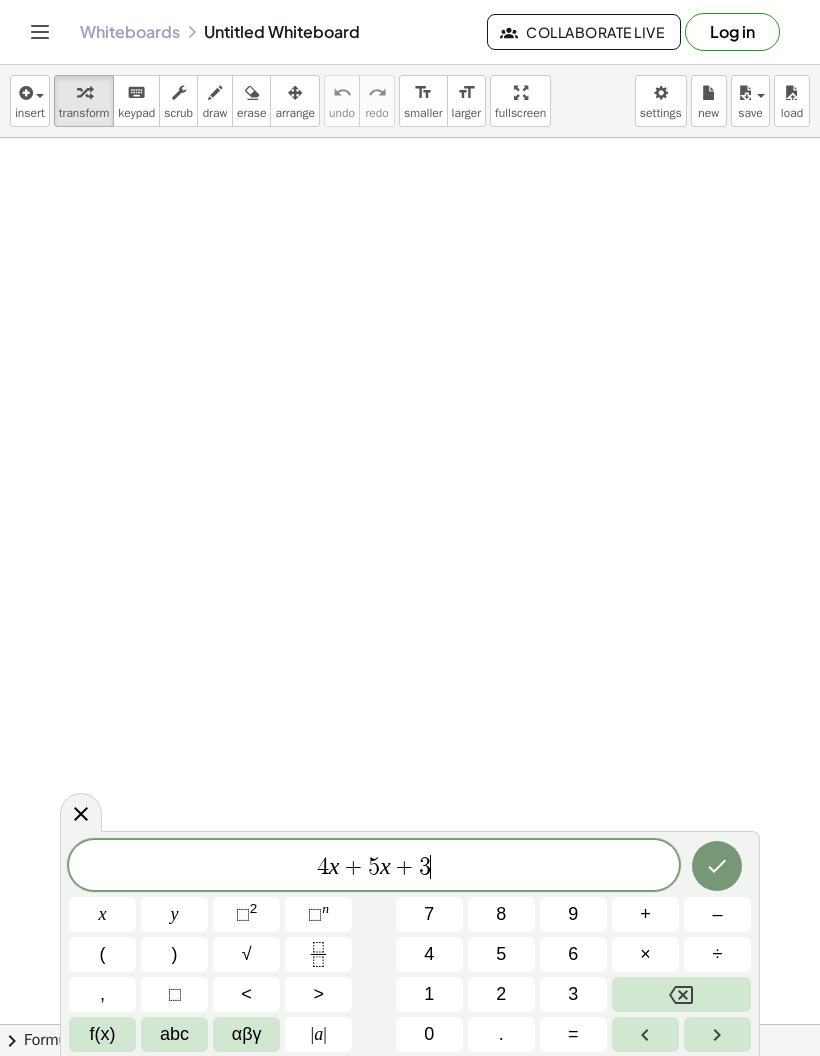 click on "+" at bounding box center (645, 914) 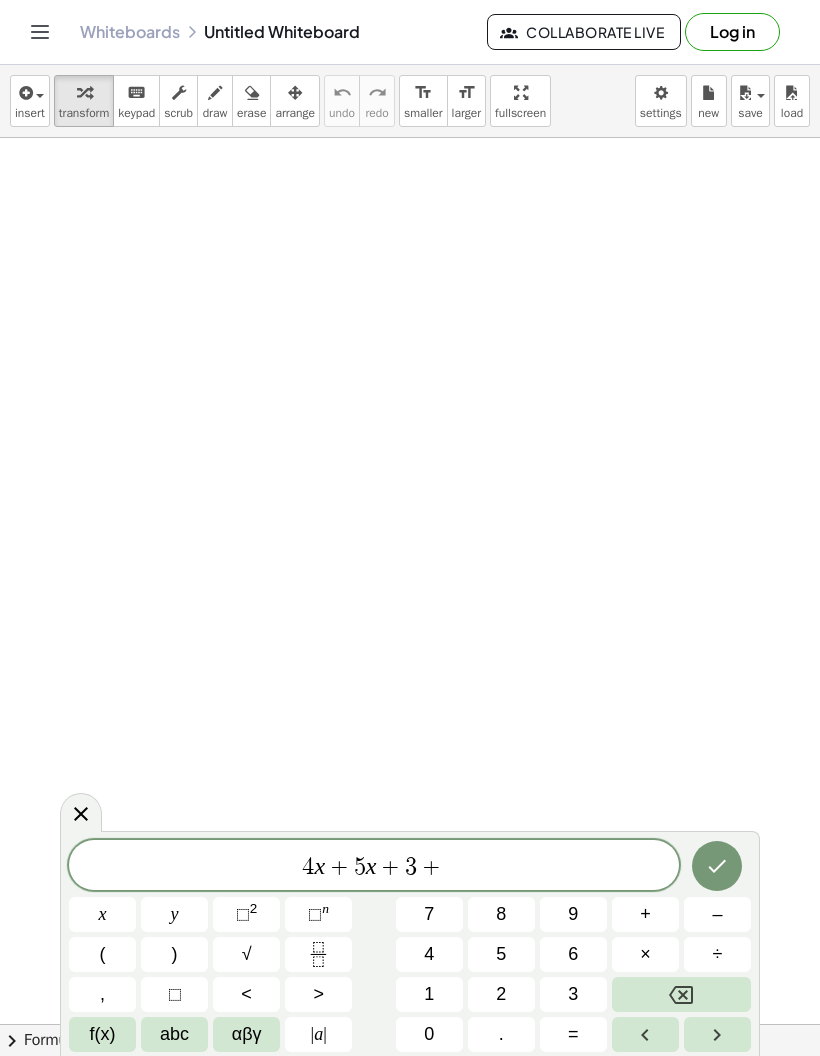 click on "6" at bounding box center [573, 954] 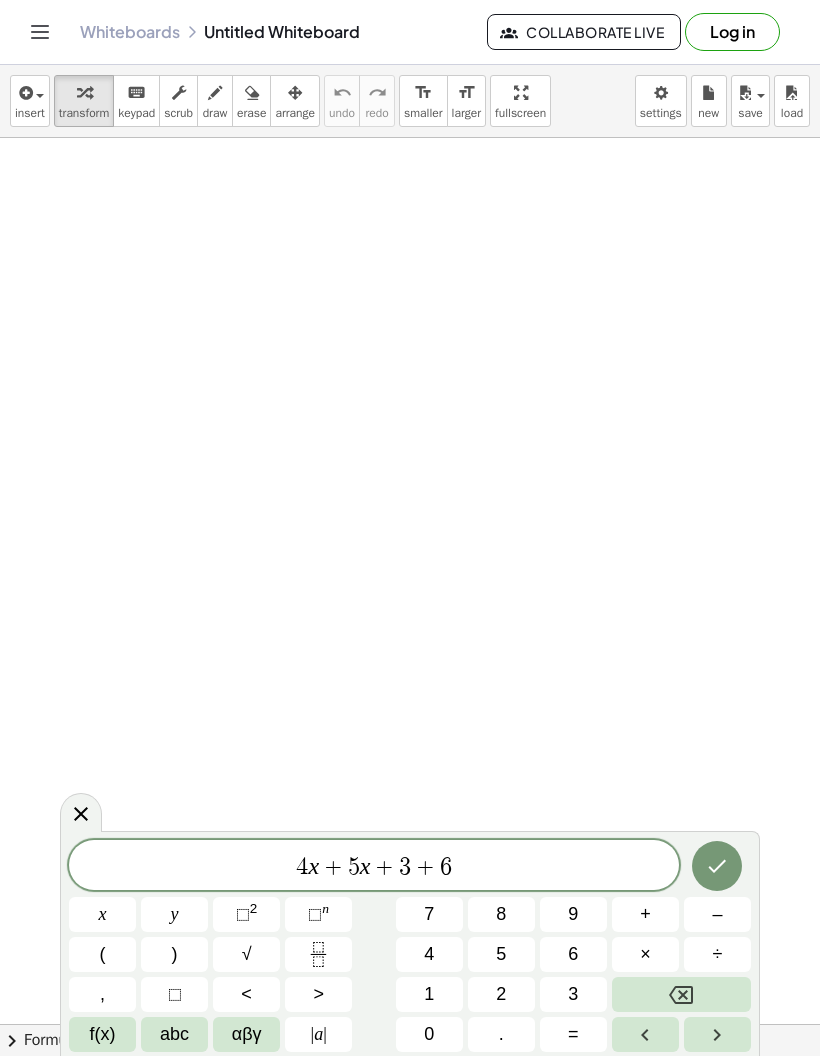 click on "x" at bounding box center [103, 914] 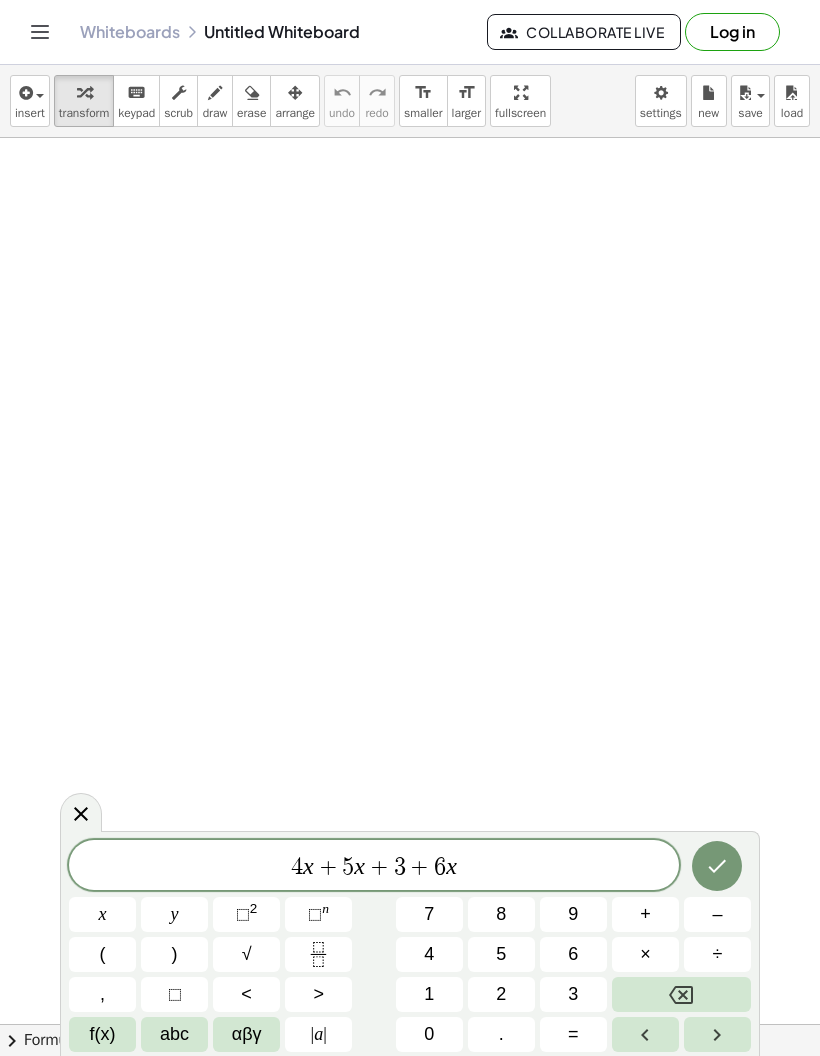 click on "+" at bounding box center (645, 914) 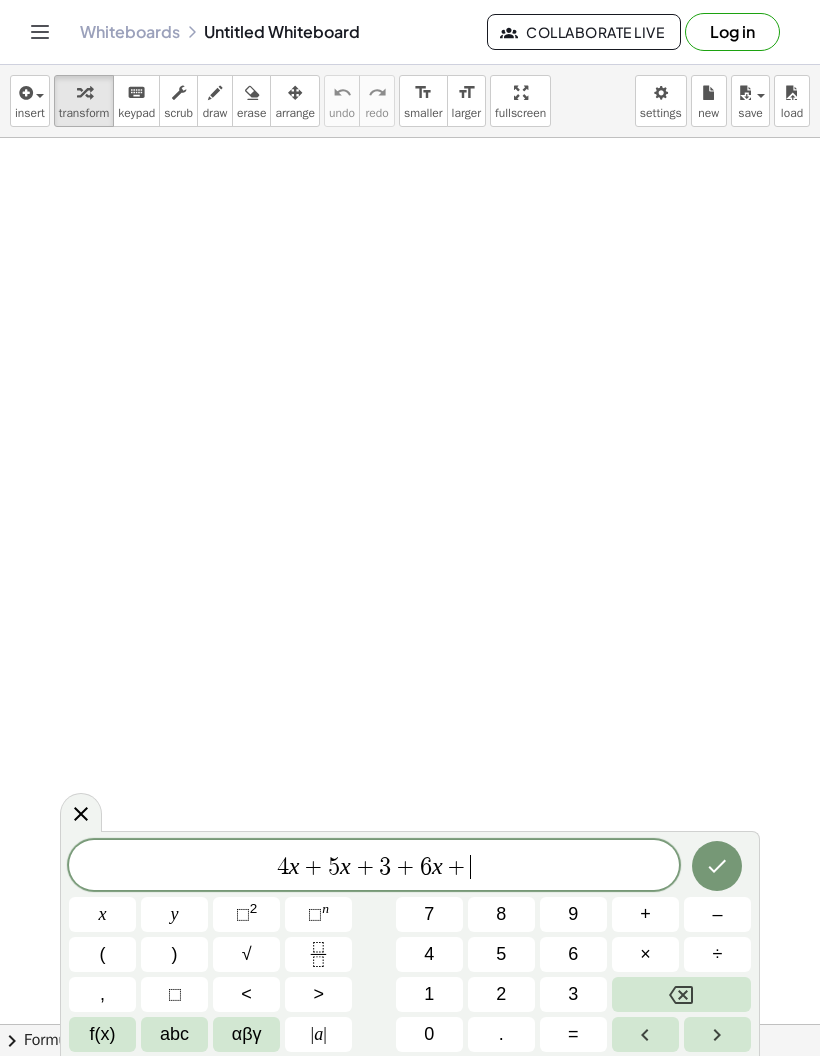 click on "7" at bounding box center [429, 914] 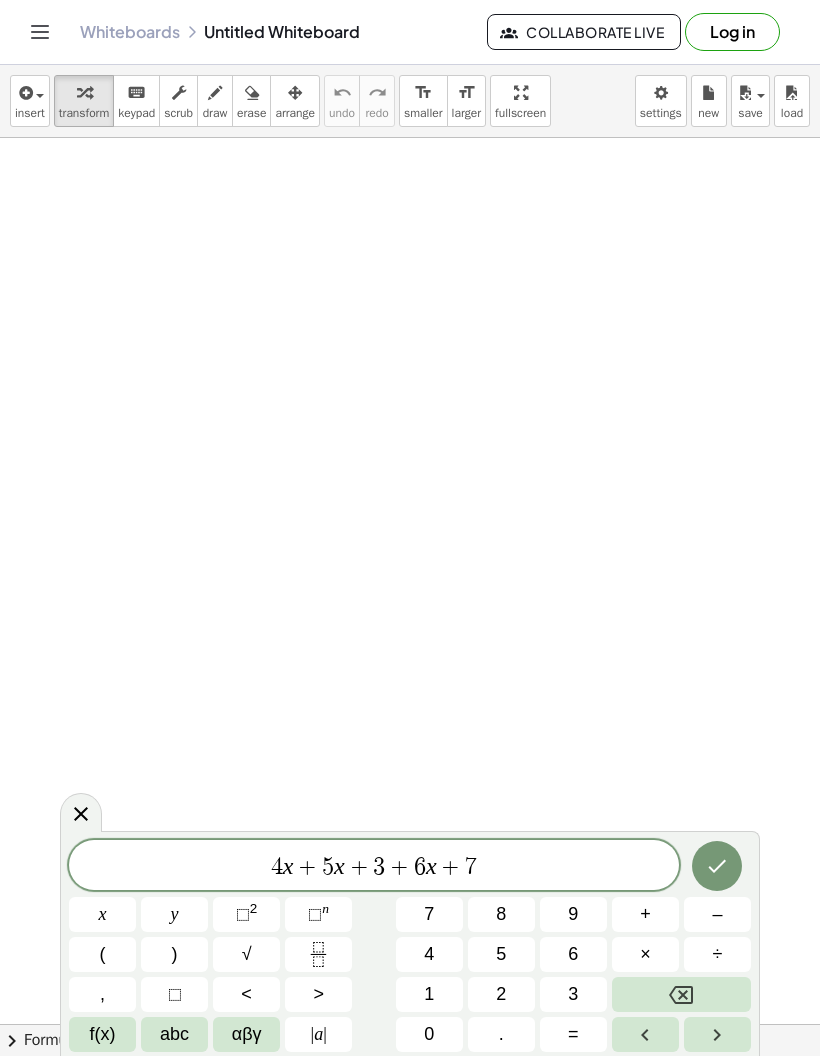 click on "+" at bounding box center (645, 914) 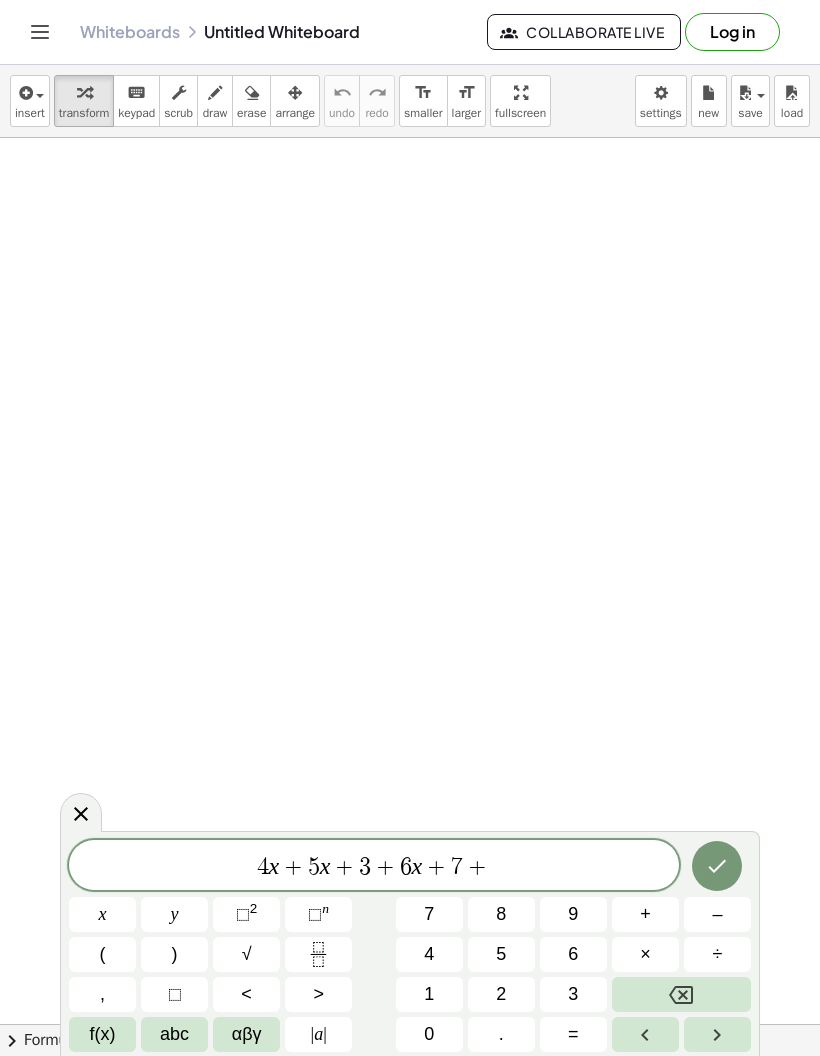 click on "3" at bounding box center (573, 994) 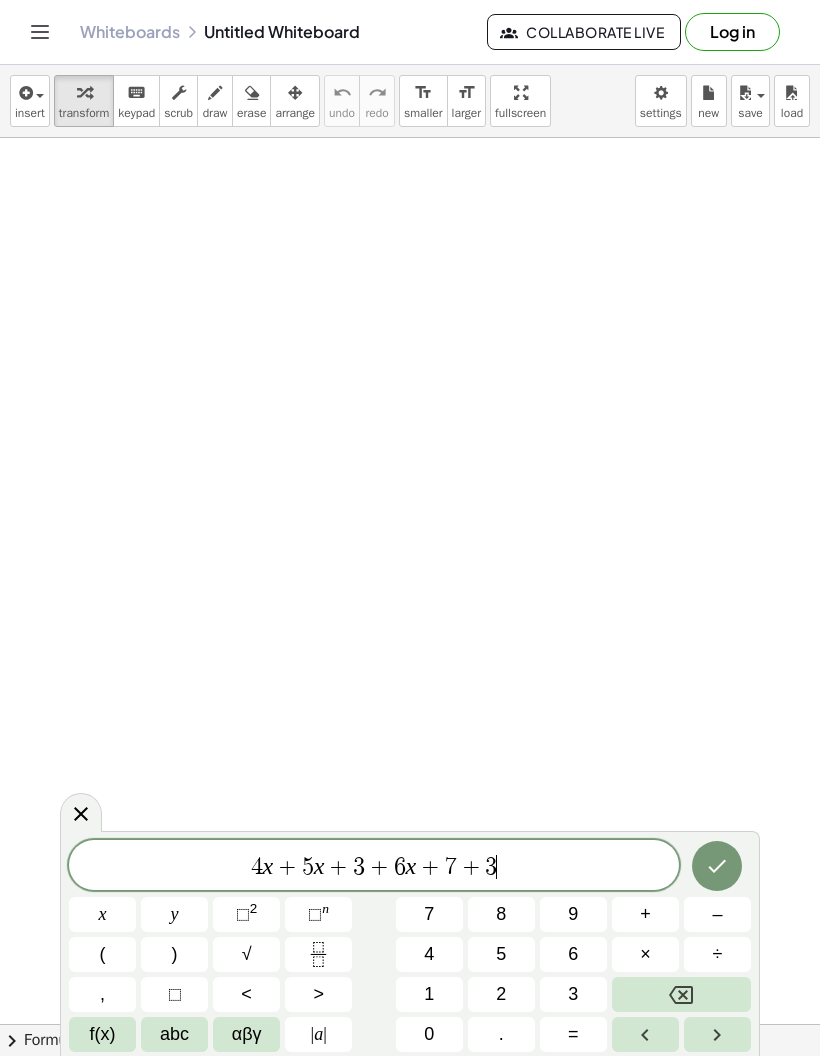 click on "y" at bounding box center (174, 914) 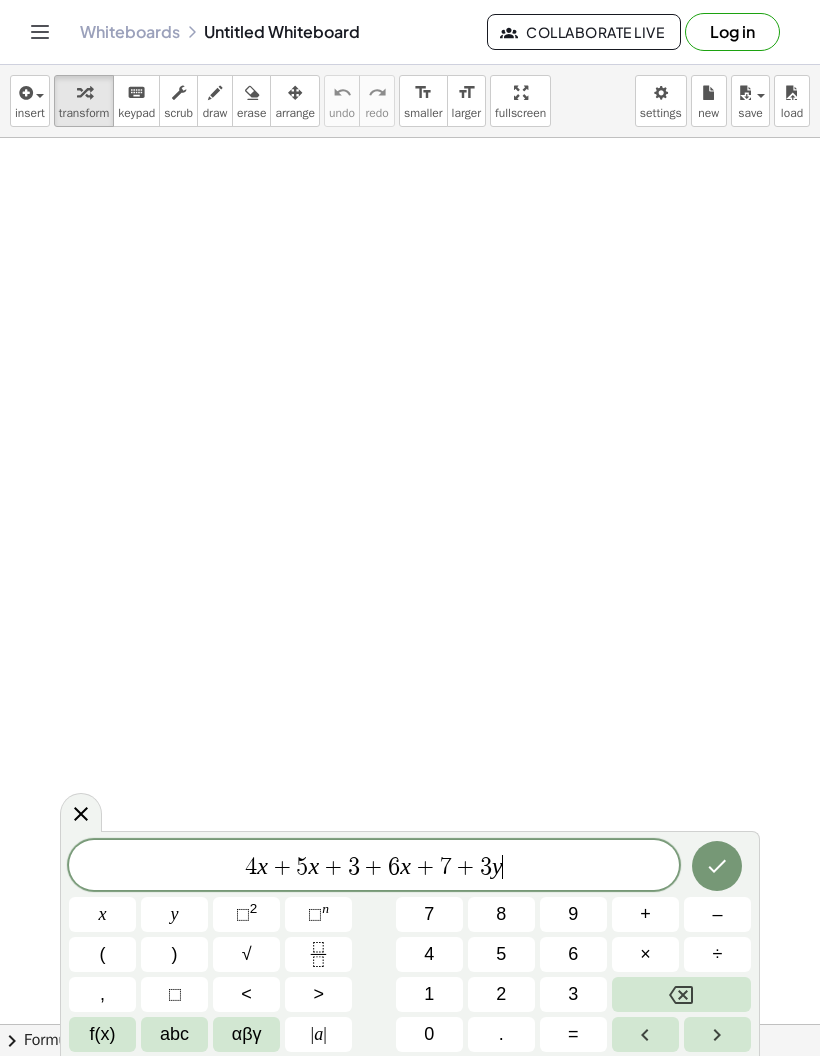 click 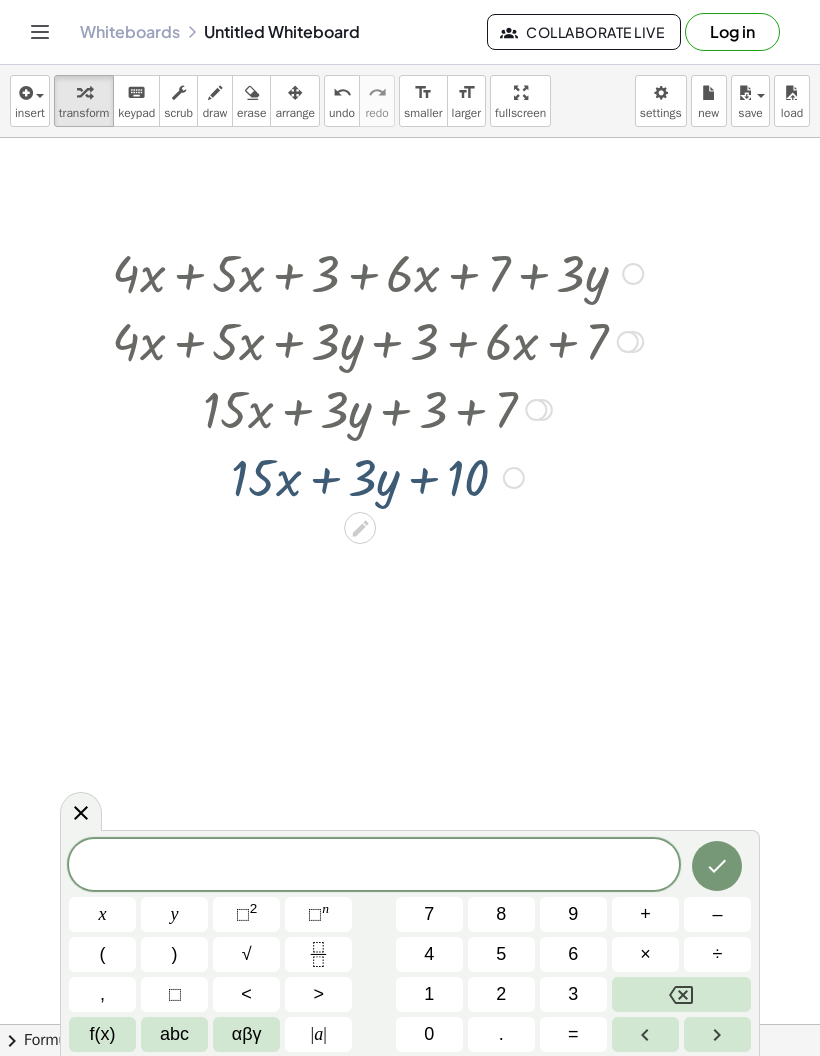 scroll, scrollTop: 2, scrollLeft: 0, axis: vertical 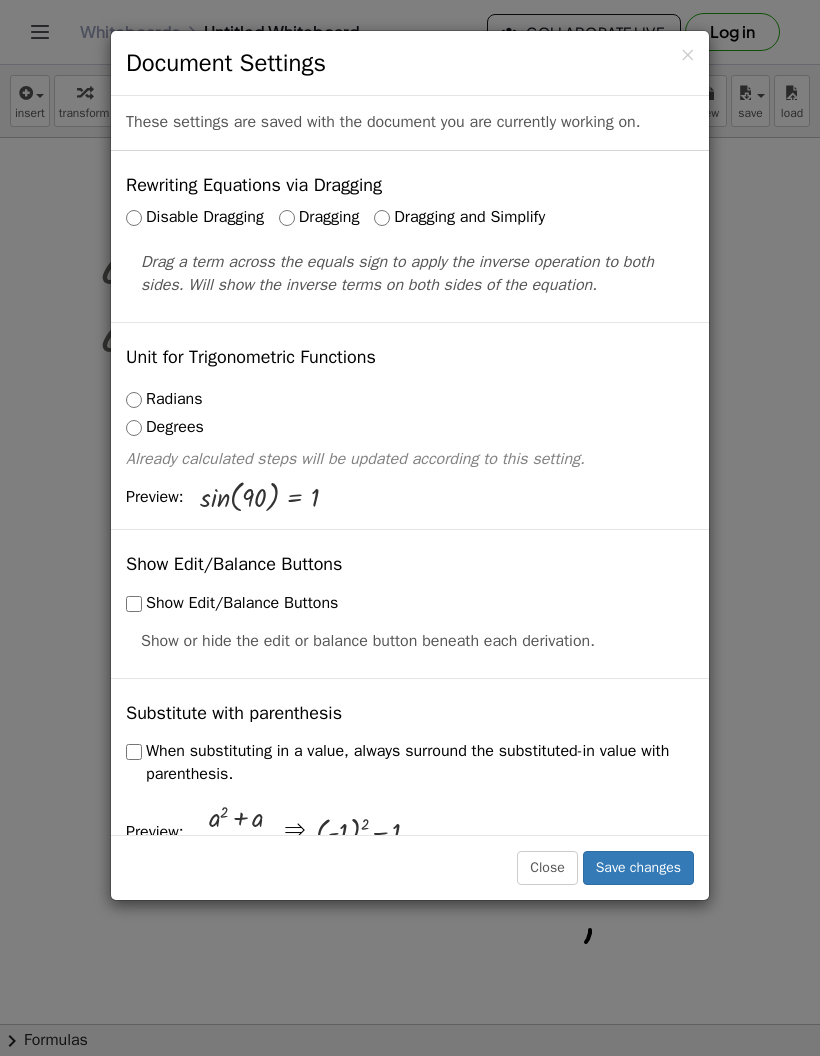 click on "When substituting in a value, always surround the substituted-in value with
parenthesis." at bounding box center [410, 763] 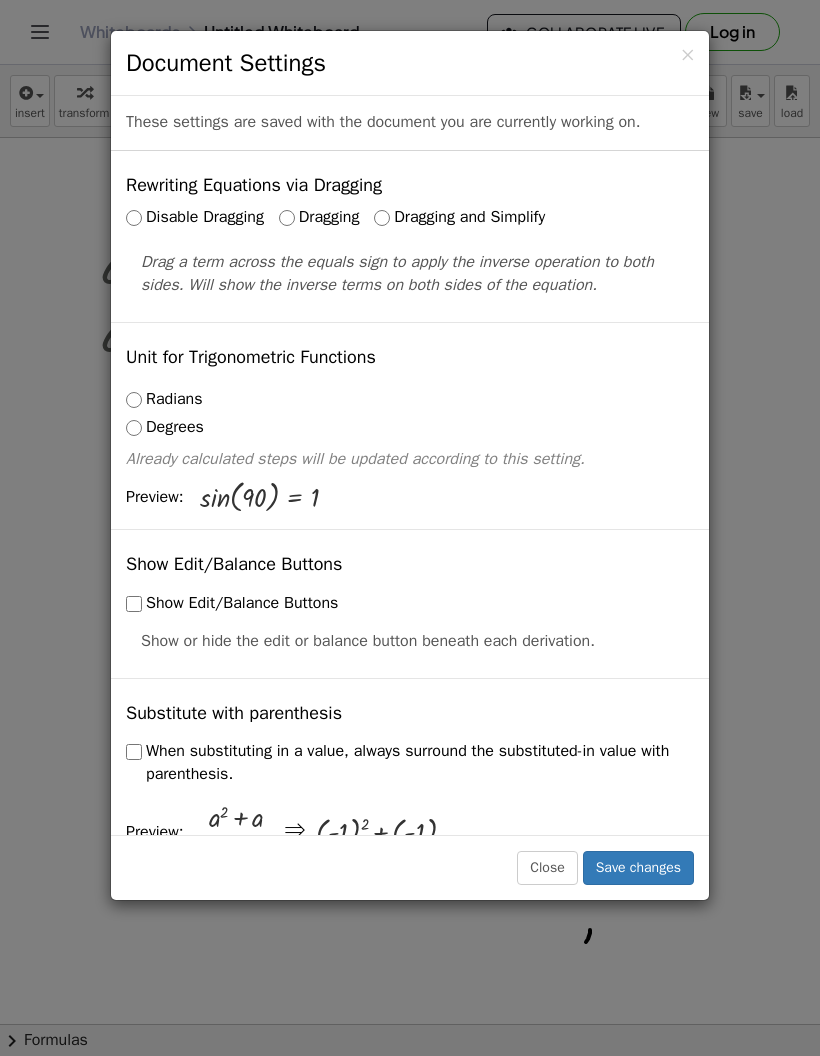 click on "Save changes" at bounding box center (638, 868) 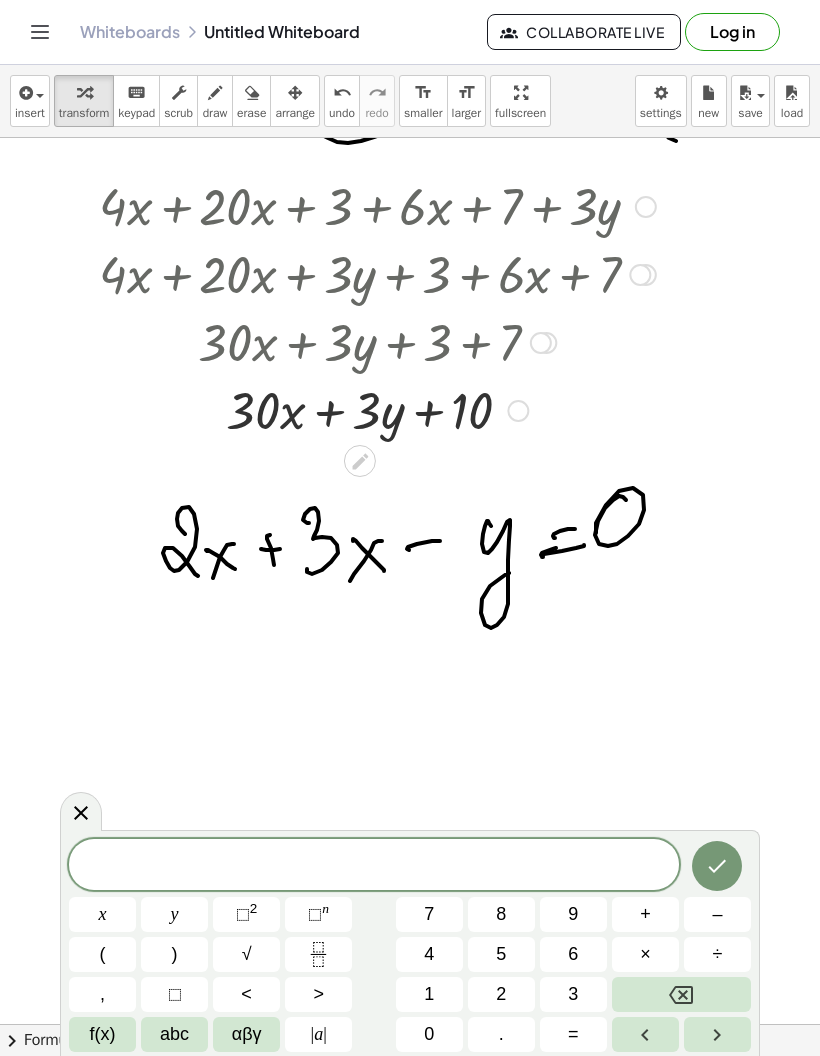 scroll, scrollTop: 74, scrollLeft: 0, axis: vertical 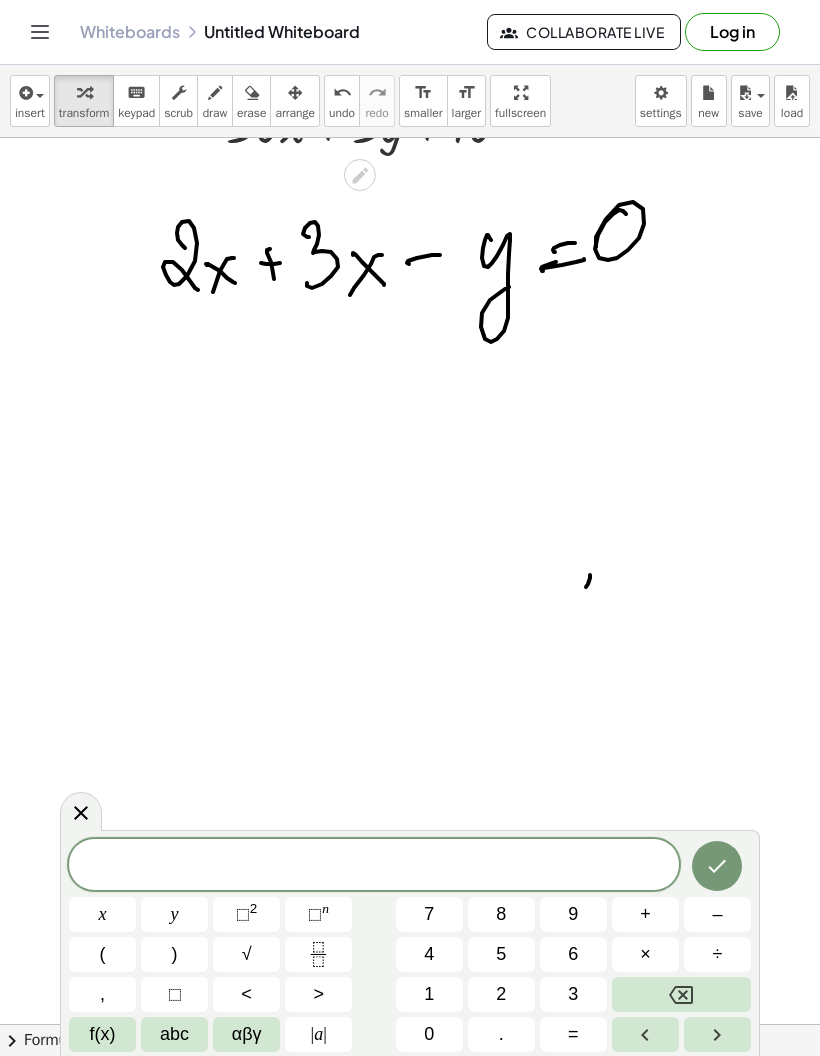 click 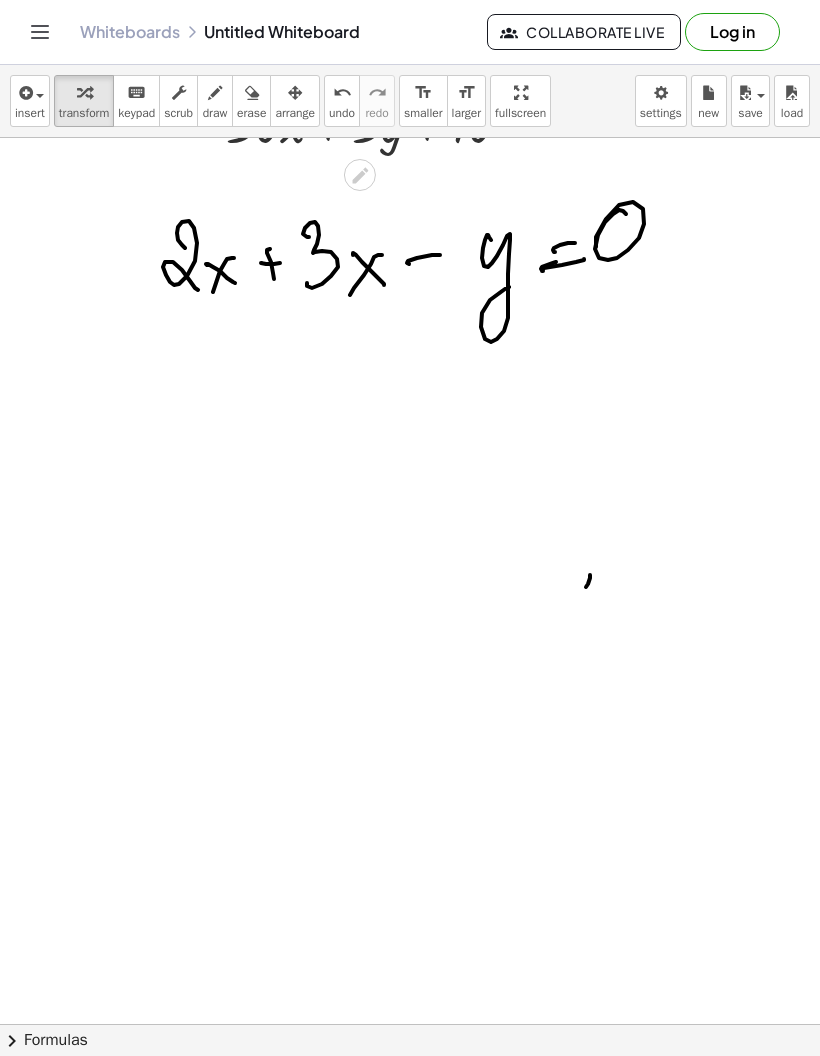 click on "chevron_right  Formulas" 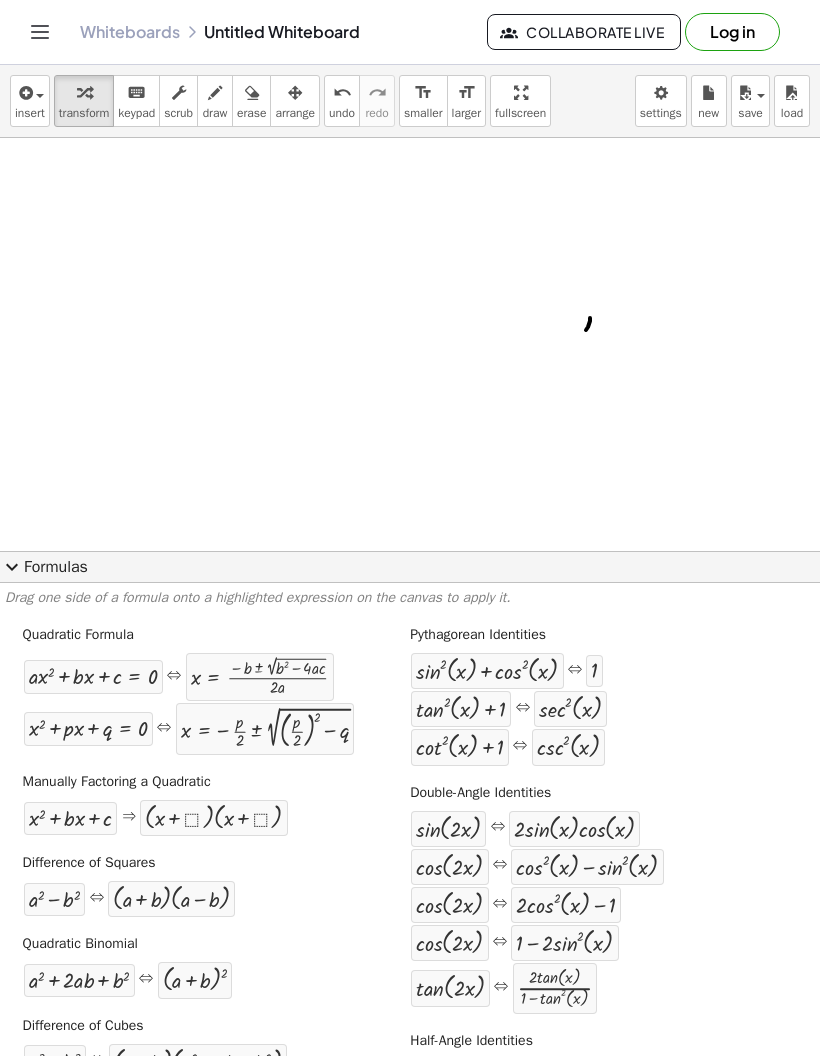 scroll, scrollTop: 667, scrollLeft: 0, axis: vertical 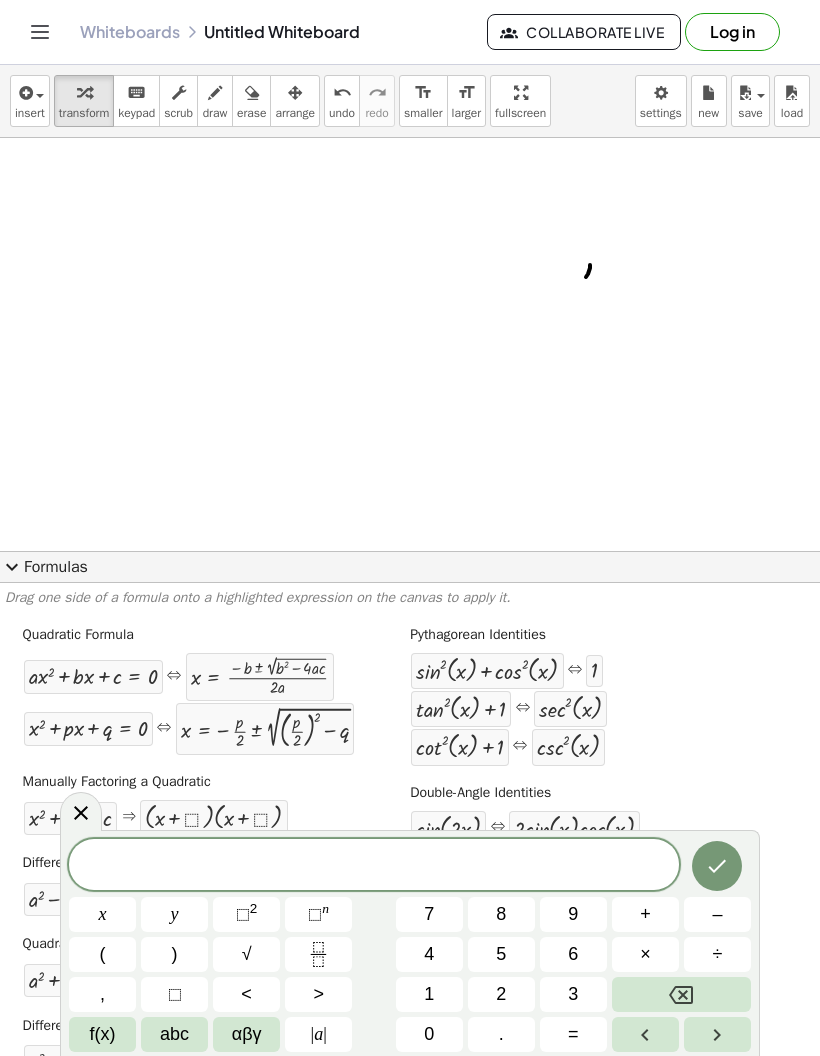 click on "4" at bounding box center [429, 954] 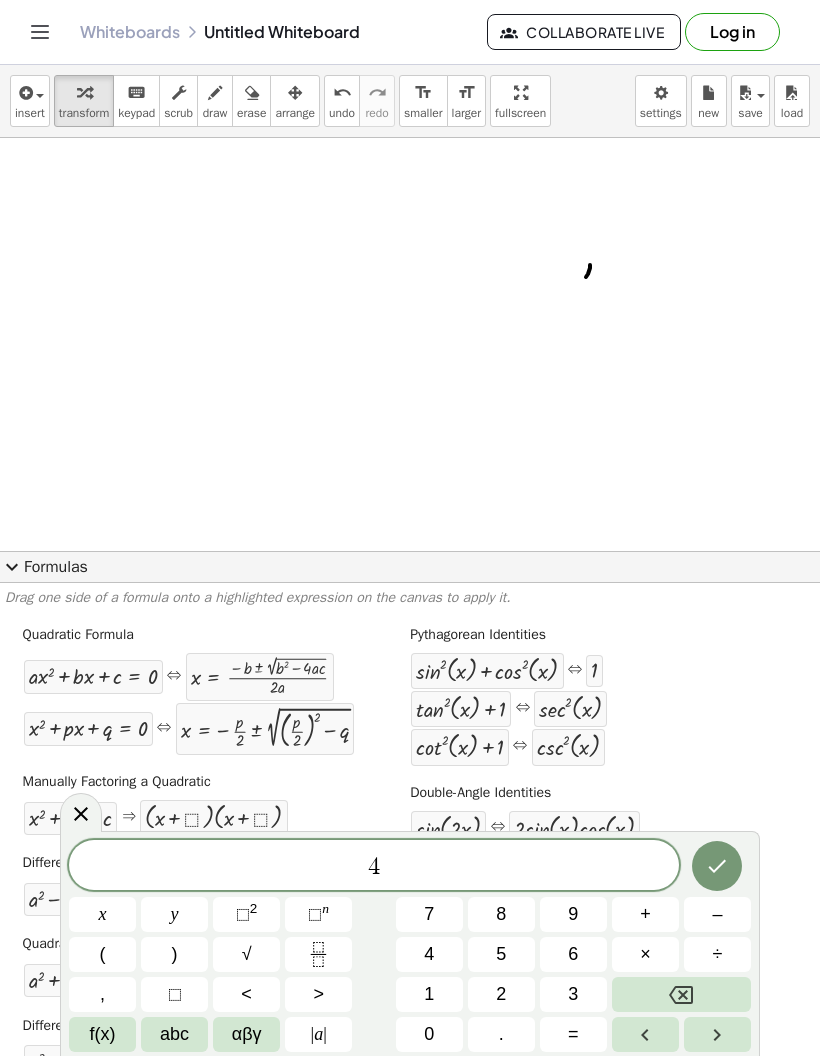 click on "x" at bounding box center (102, 914) 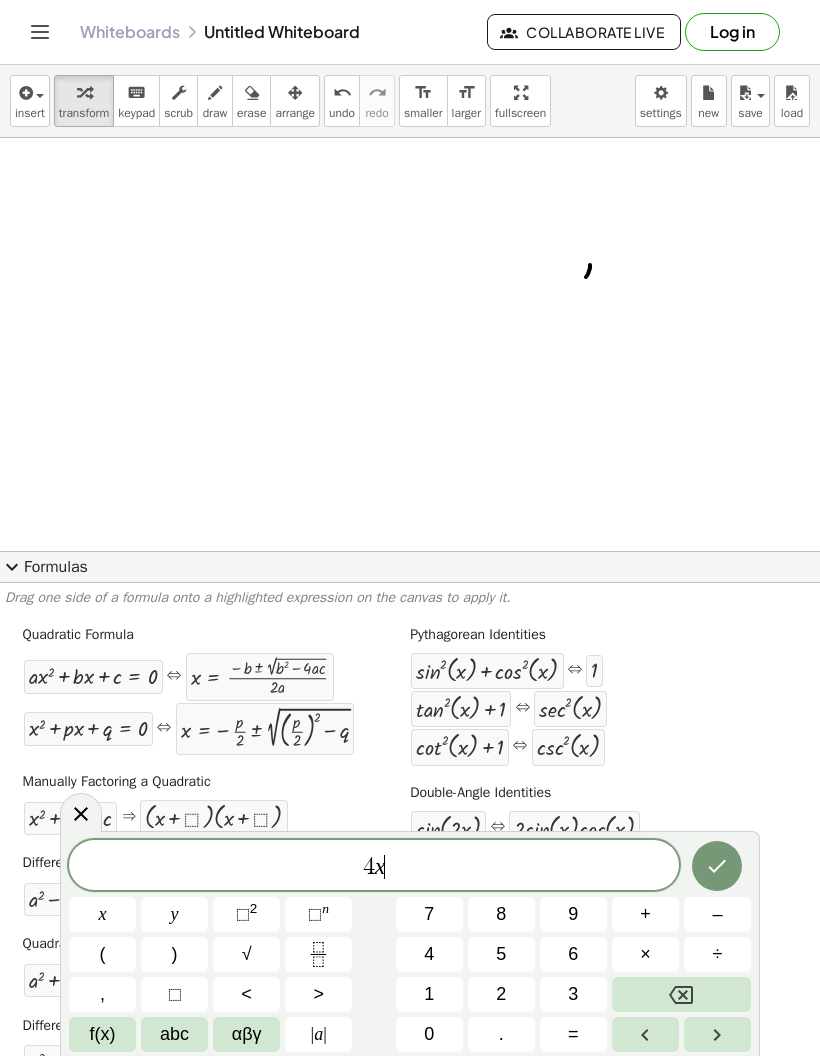 click on "⬚" at bounding box center [243, 914] 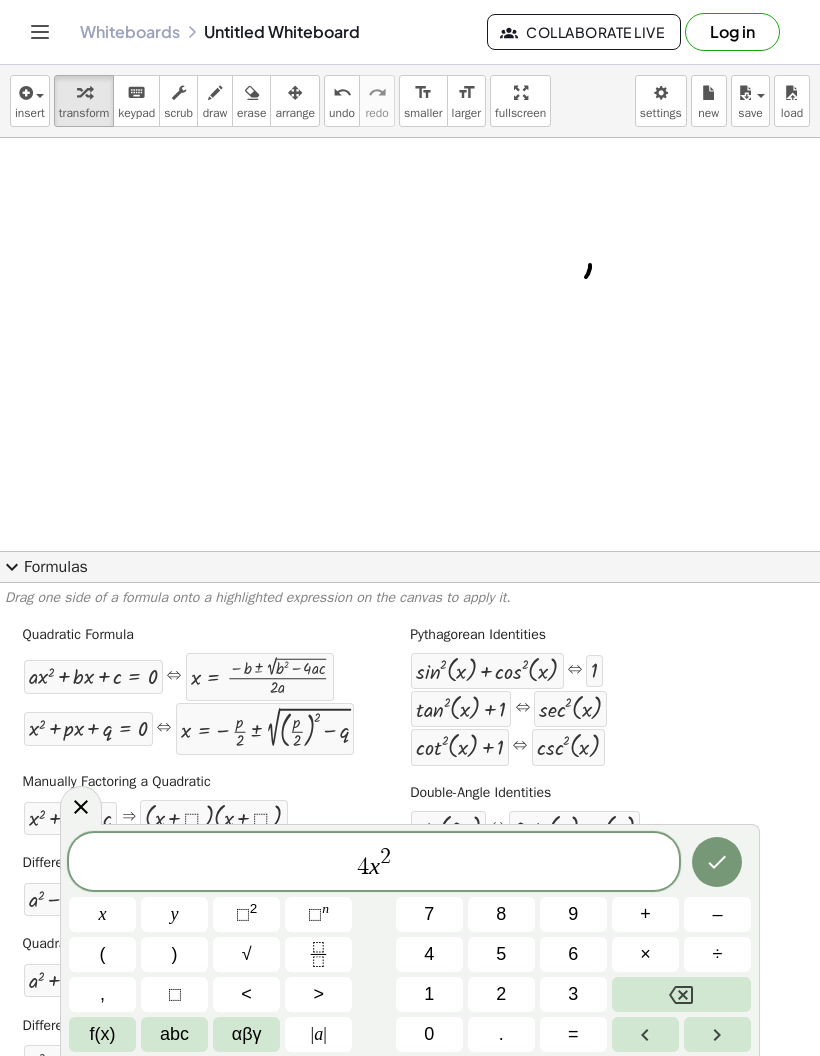 click on "–" at bounding box center (717, 914) 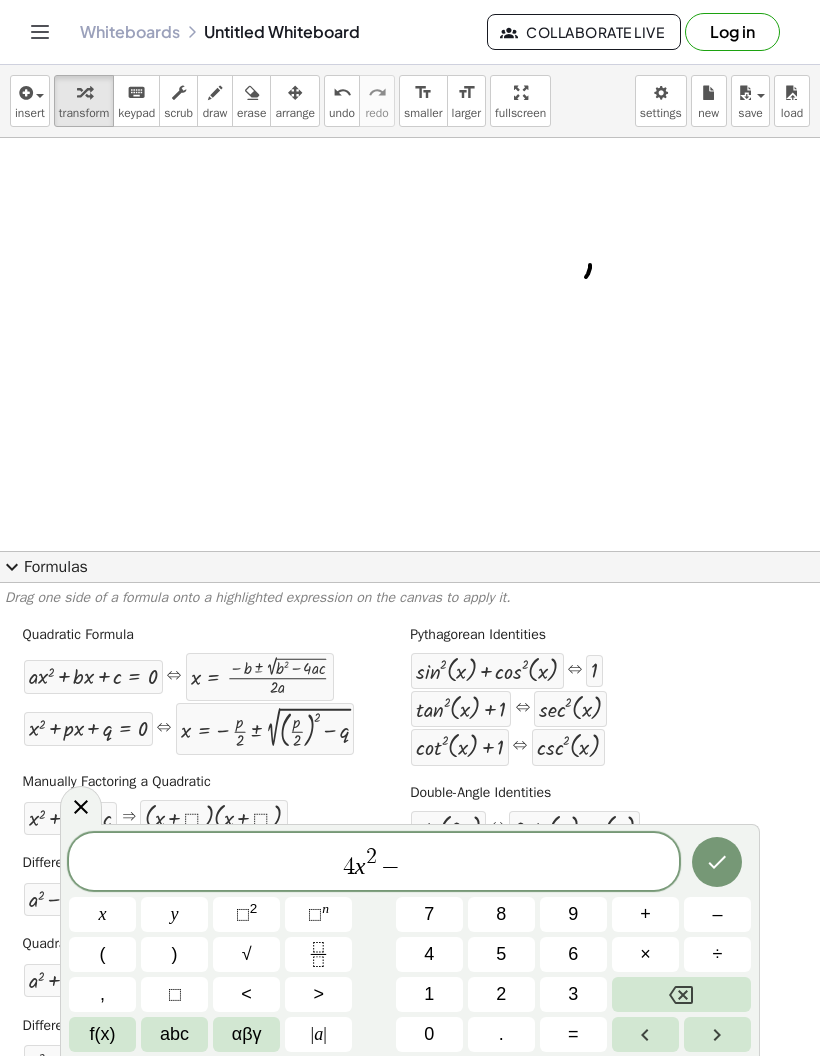 click on "1" at bounding box center [429, 994] 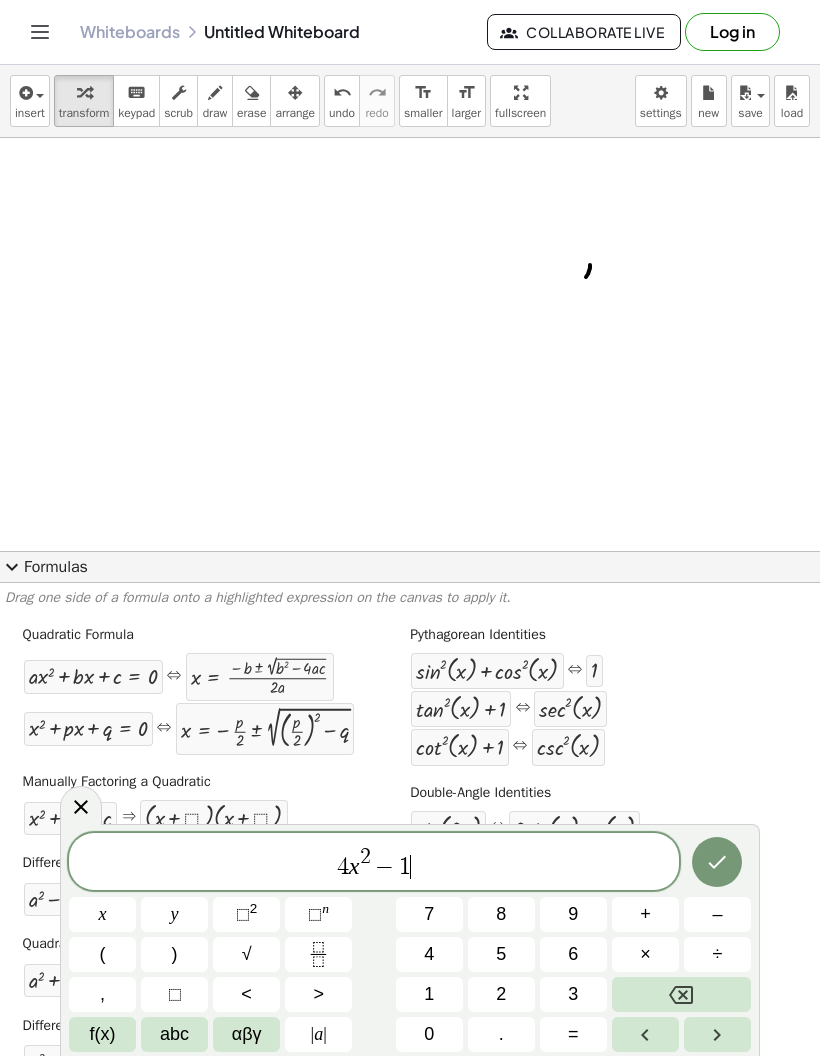 click on "6" at bounding box center (573, 954) 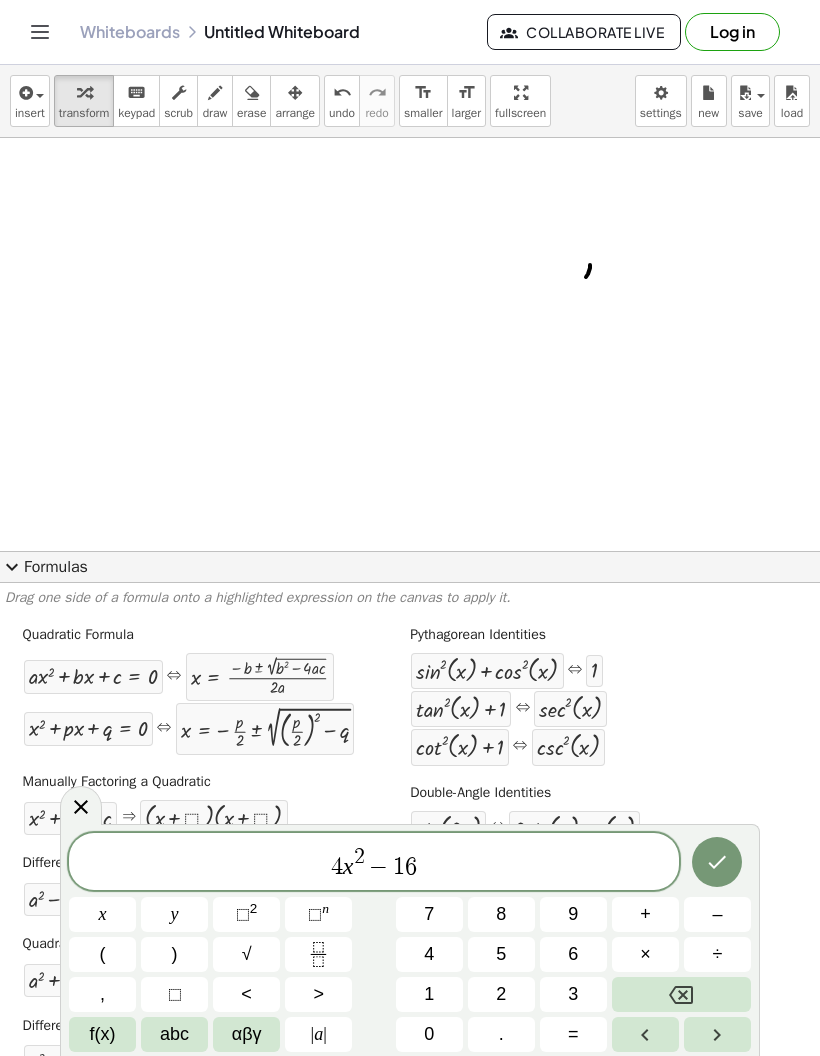 click 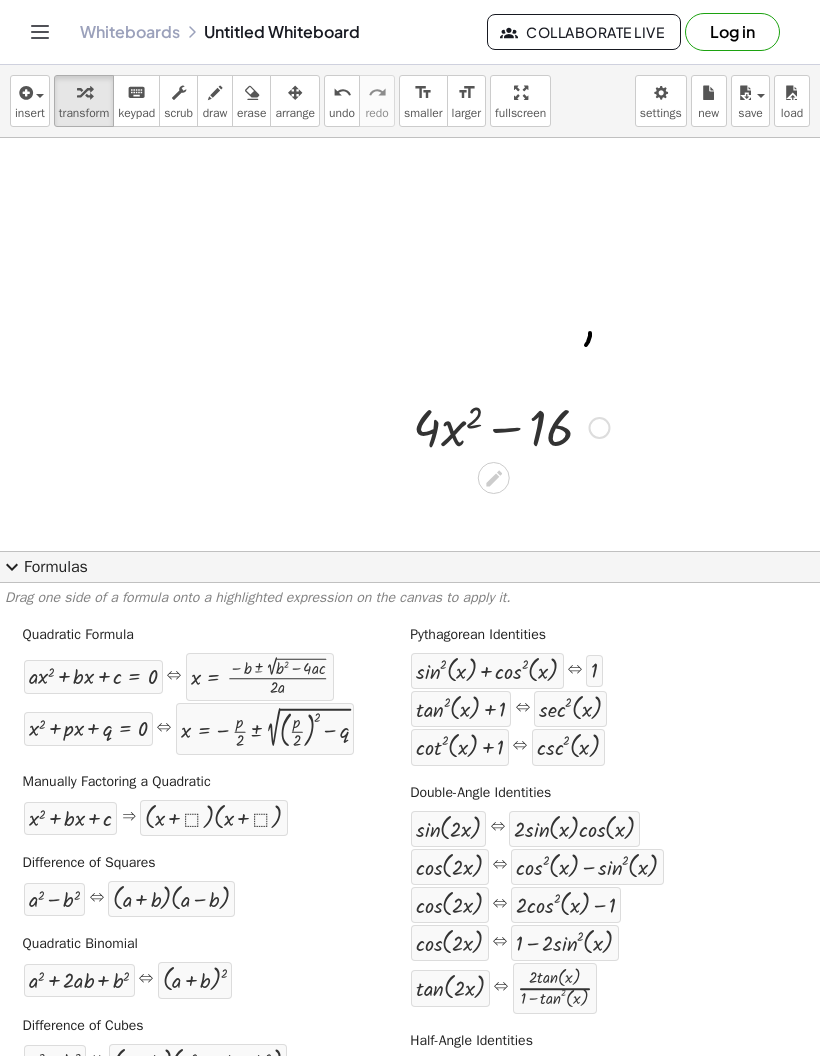 scroll, scrollTop: 619, scrollLeft: 0, axis: vertical 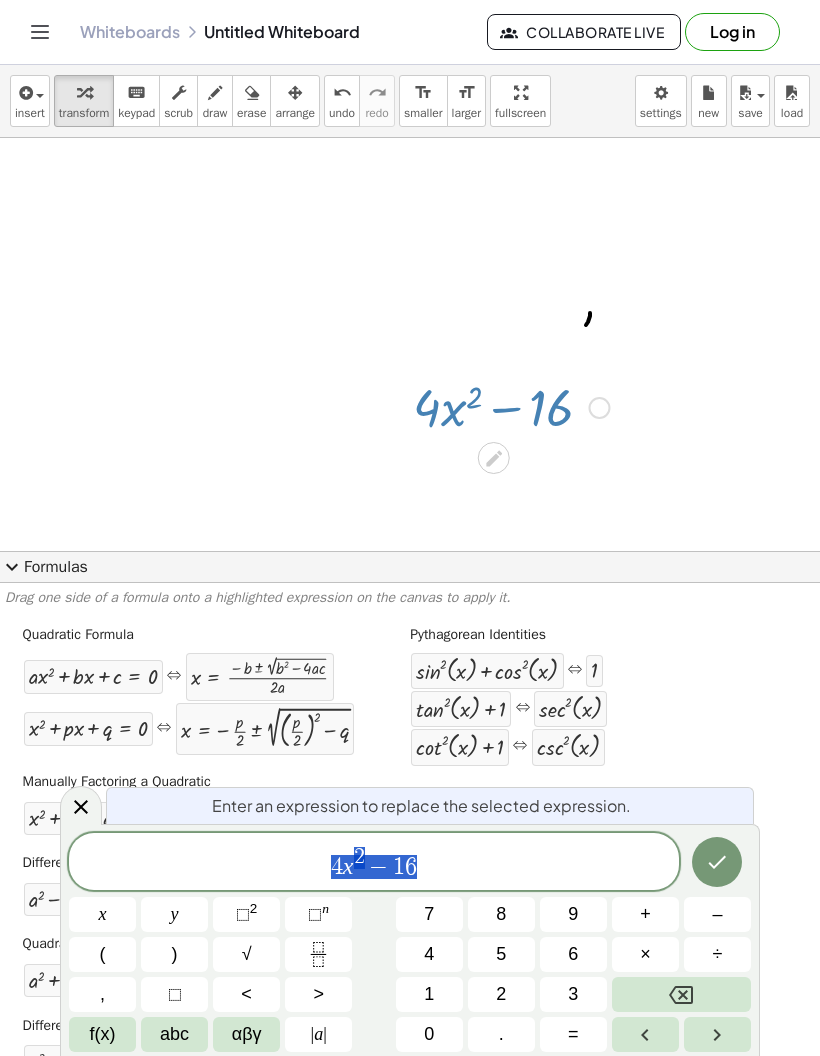 click 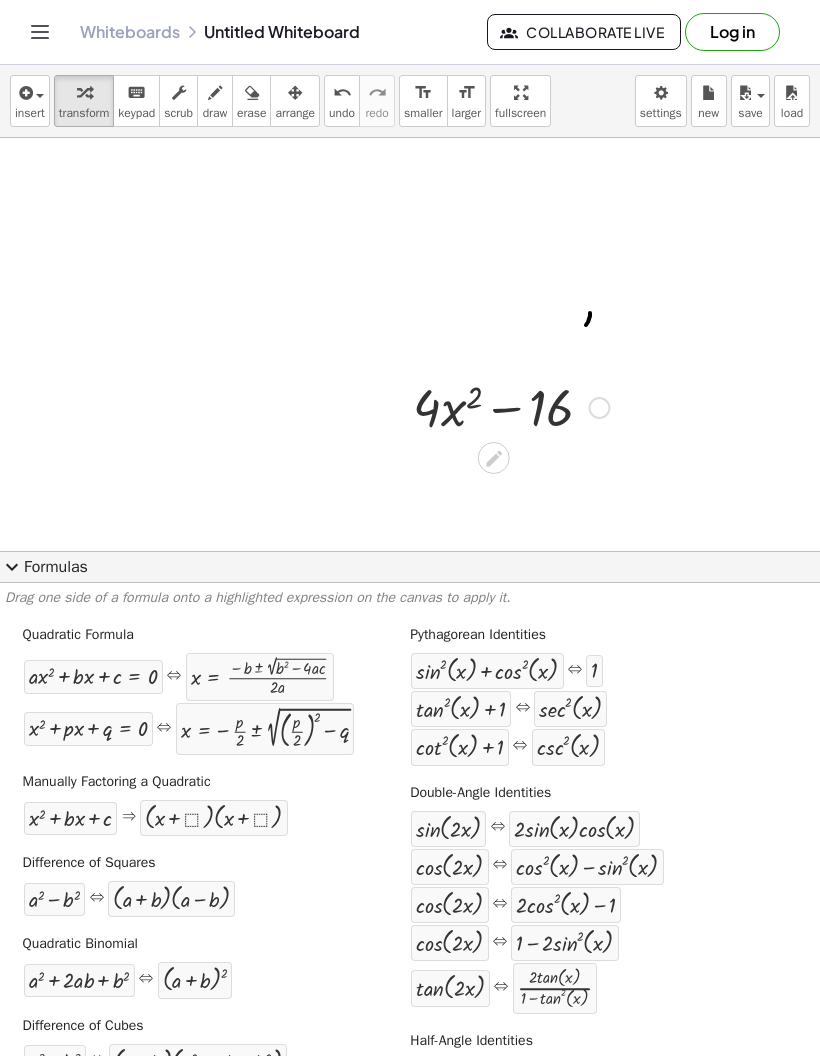 scroll, scrollTop: 0, scrollLeft: 0, axis: both 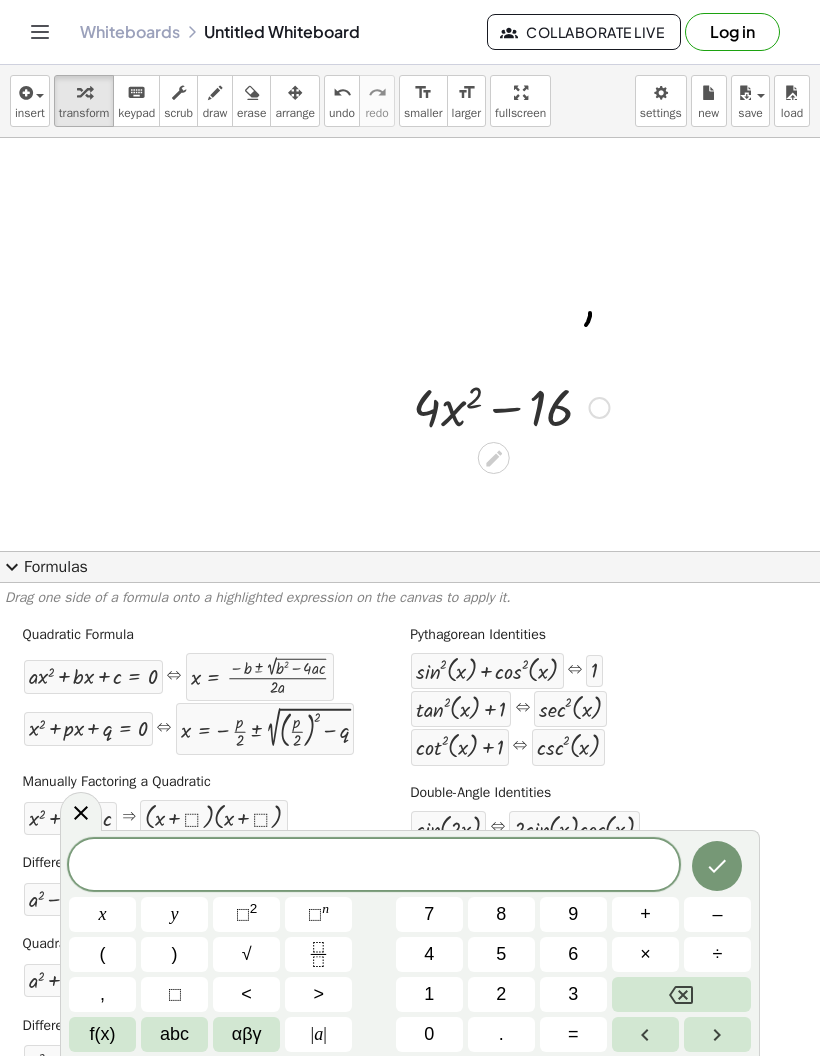 click on "expand_more  Formulas" 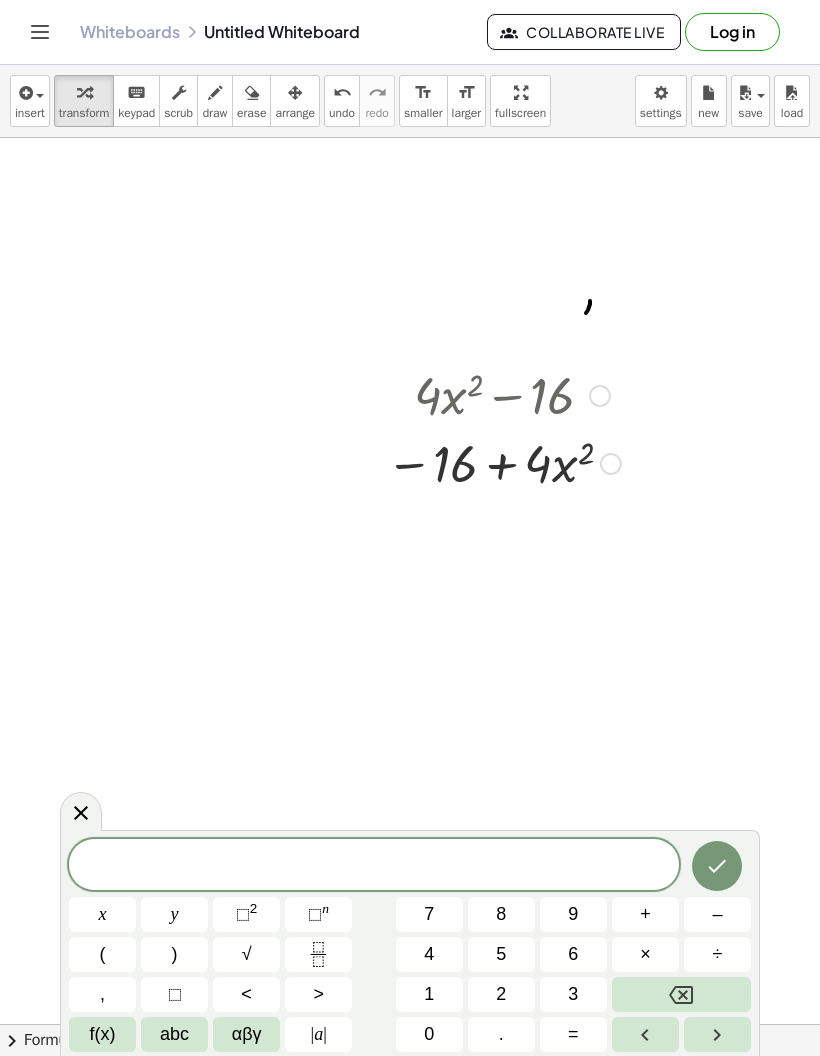 scroll, scrollTop: 632, scrollLeft: 0, axis: vertical 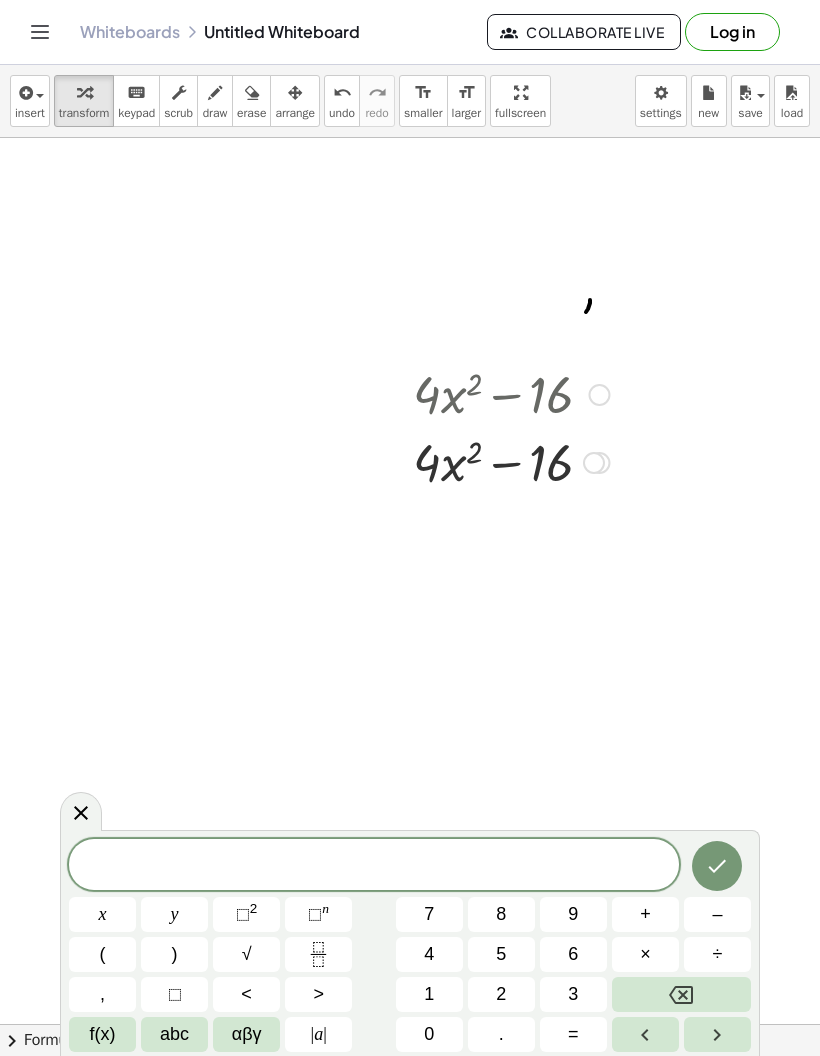 click at bounding box center (511, 393) 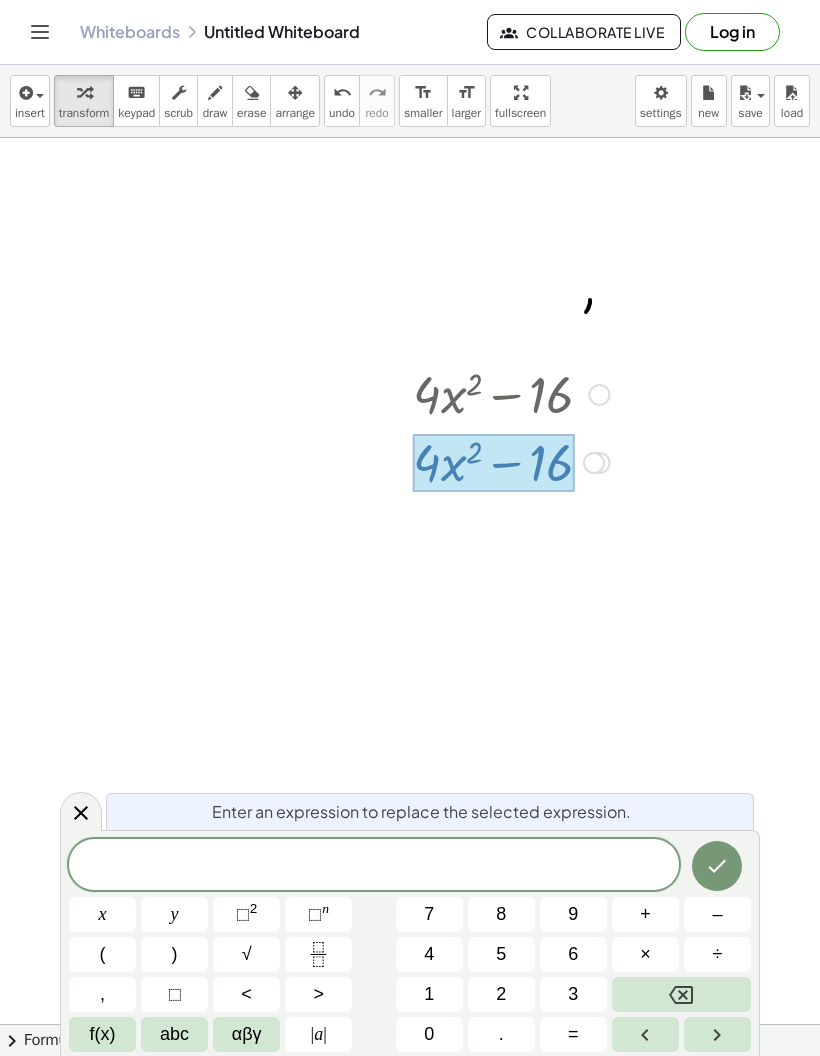 click at bounding box center [374, 866] 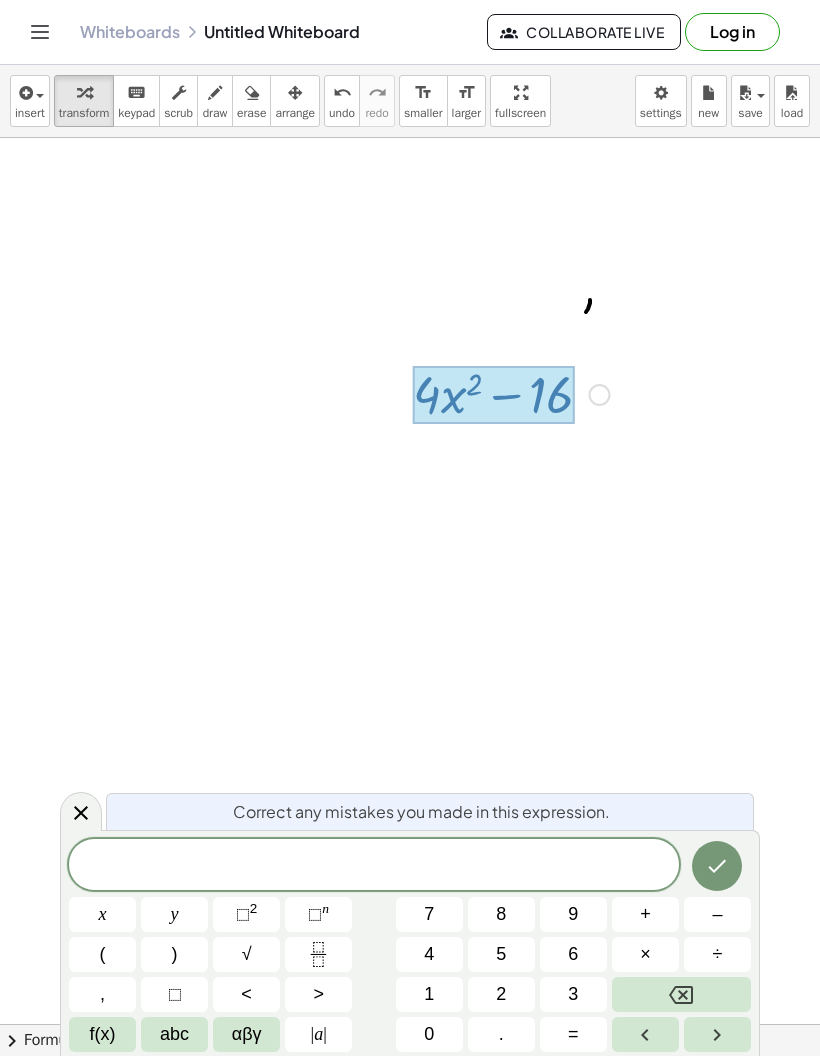click at bounding box center [374, 866] 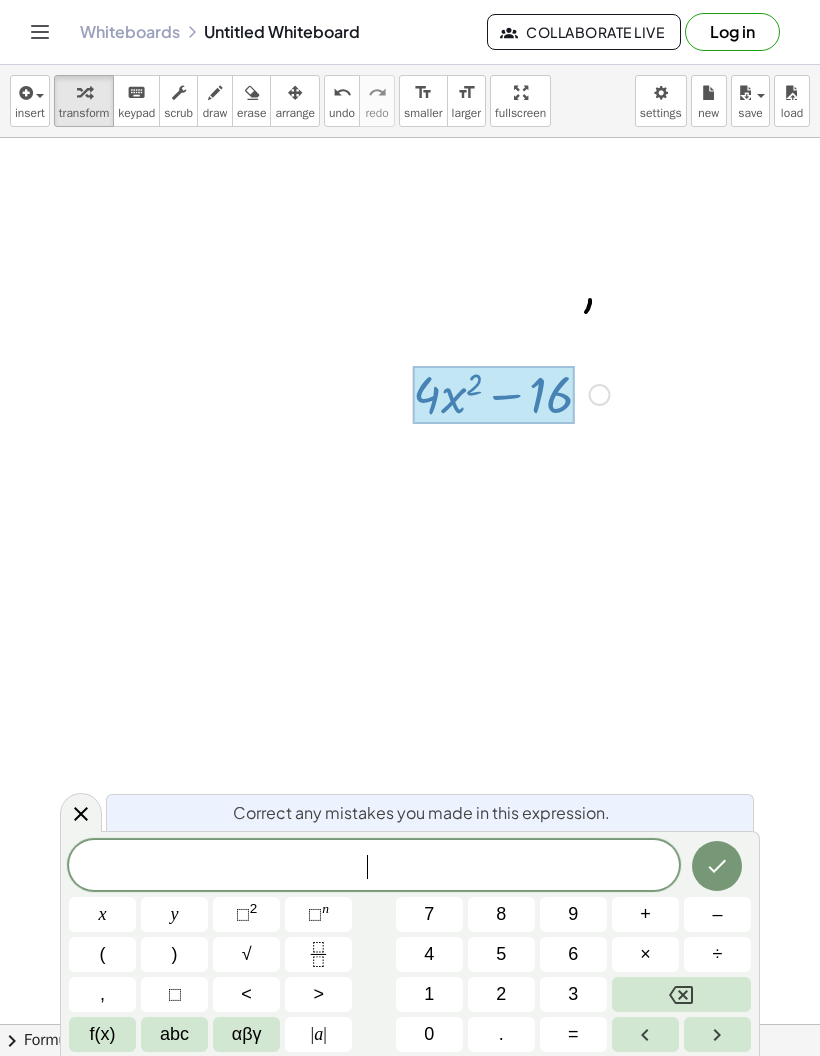 click on "=" at bounding box center [573, 1034] 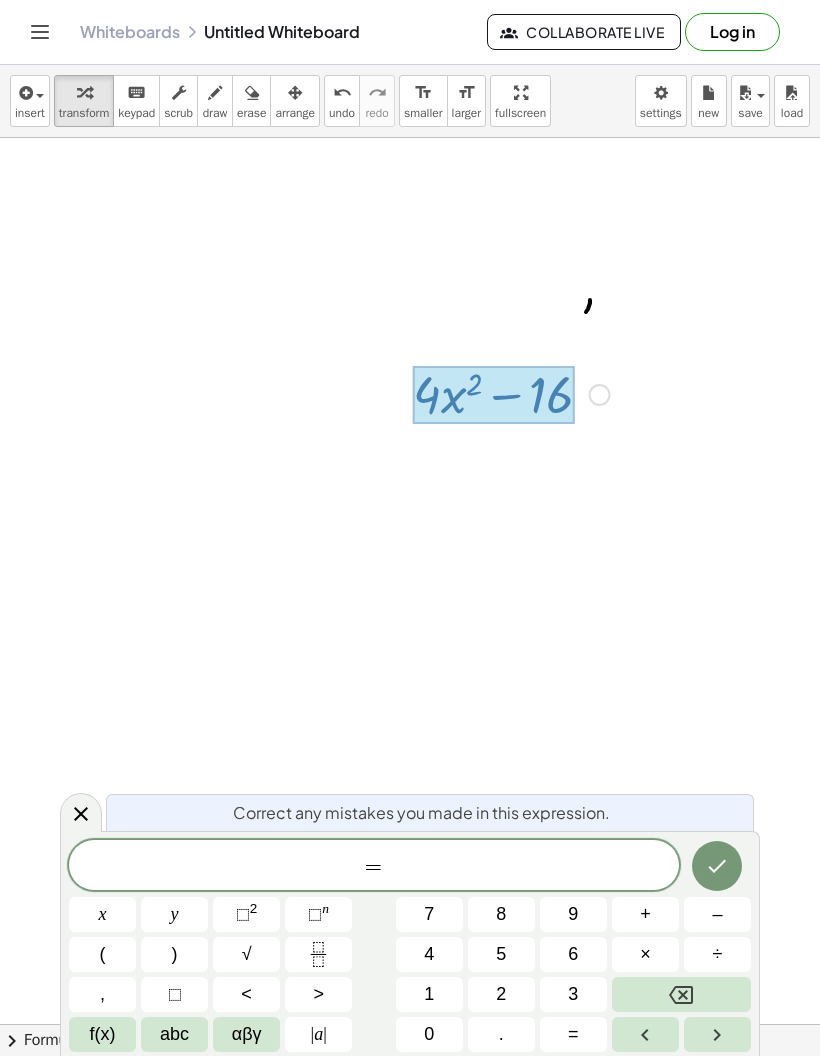 click at bounding box center (717, 866) 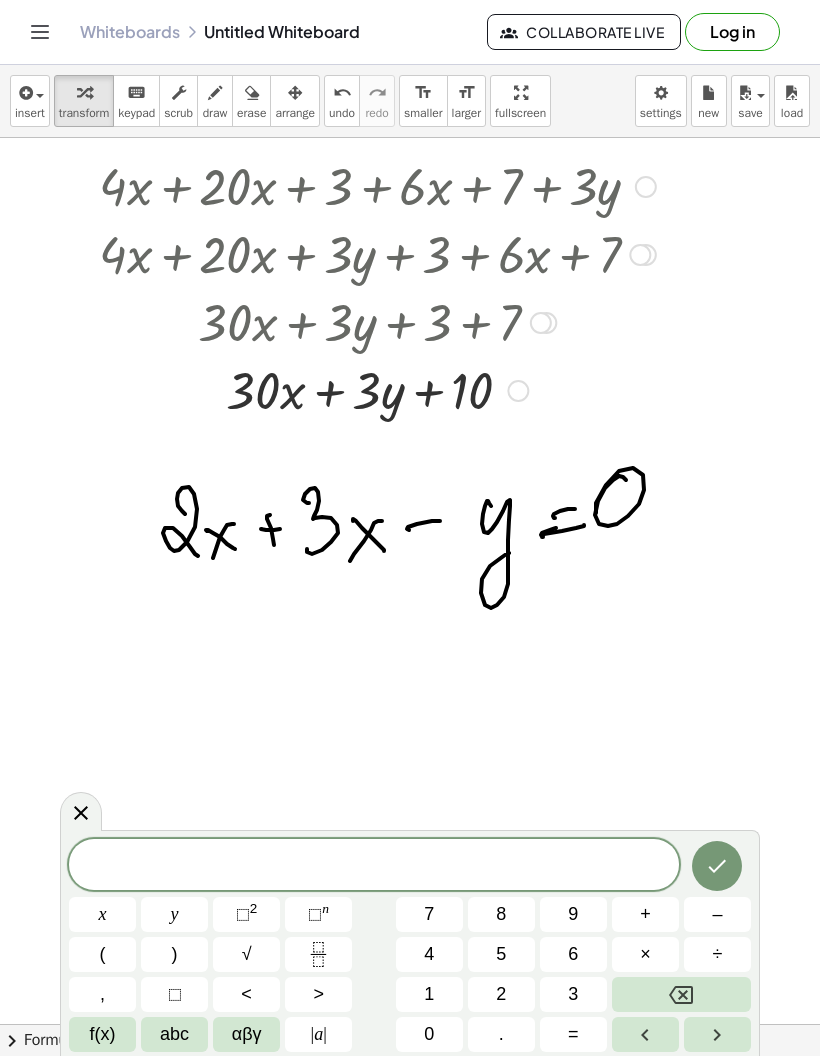scroll, scrollTop: 0, scrollLeft: 0, axis: both 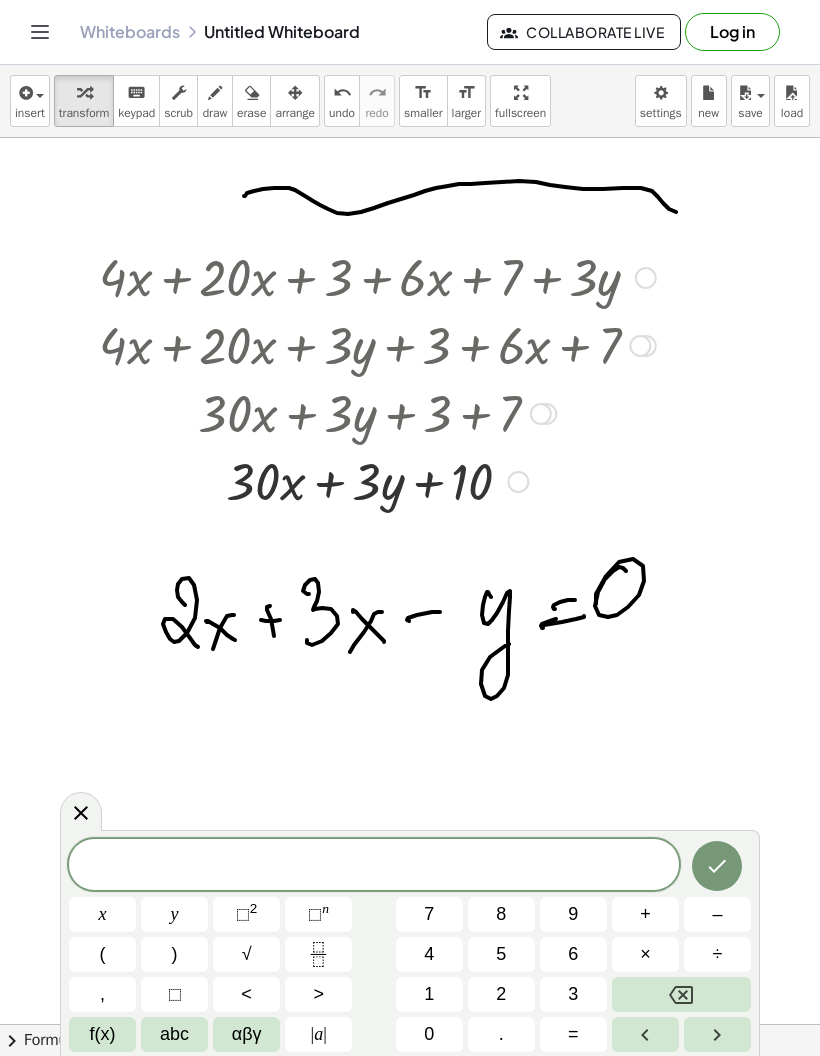 click on "Collaborate Live" 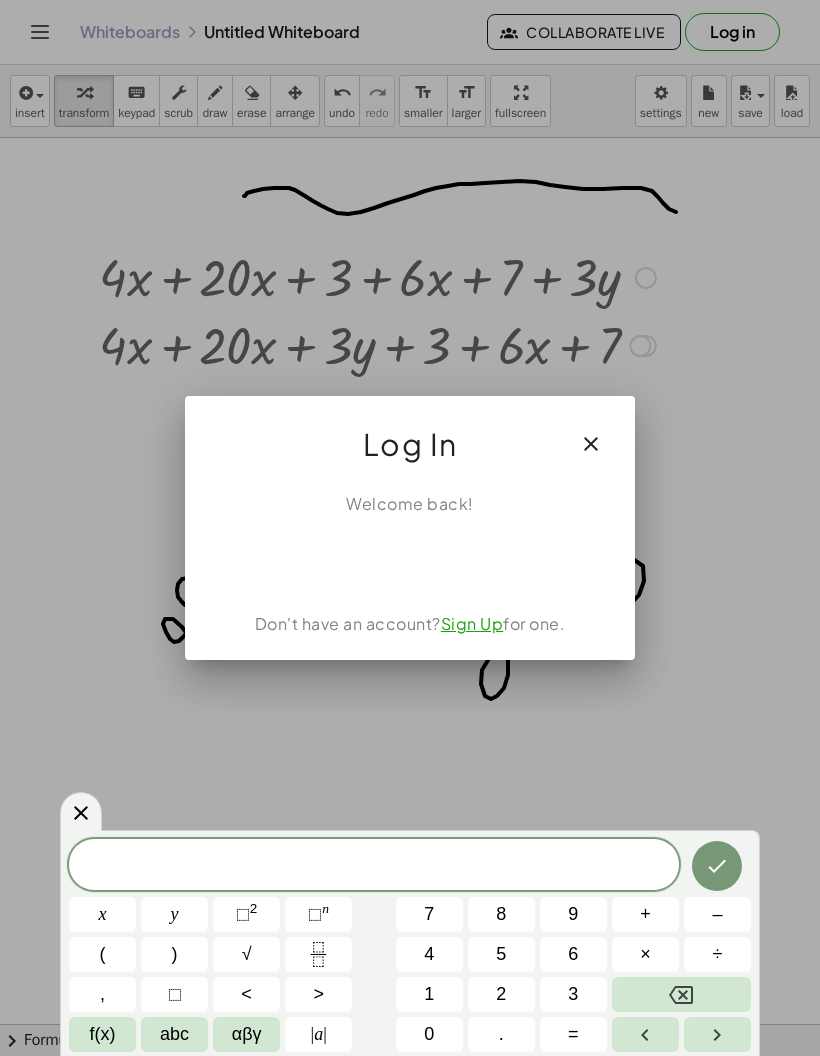 click at bounding box center [410, 560] 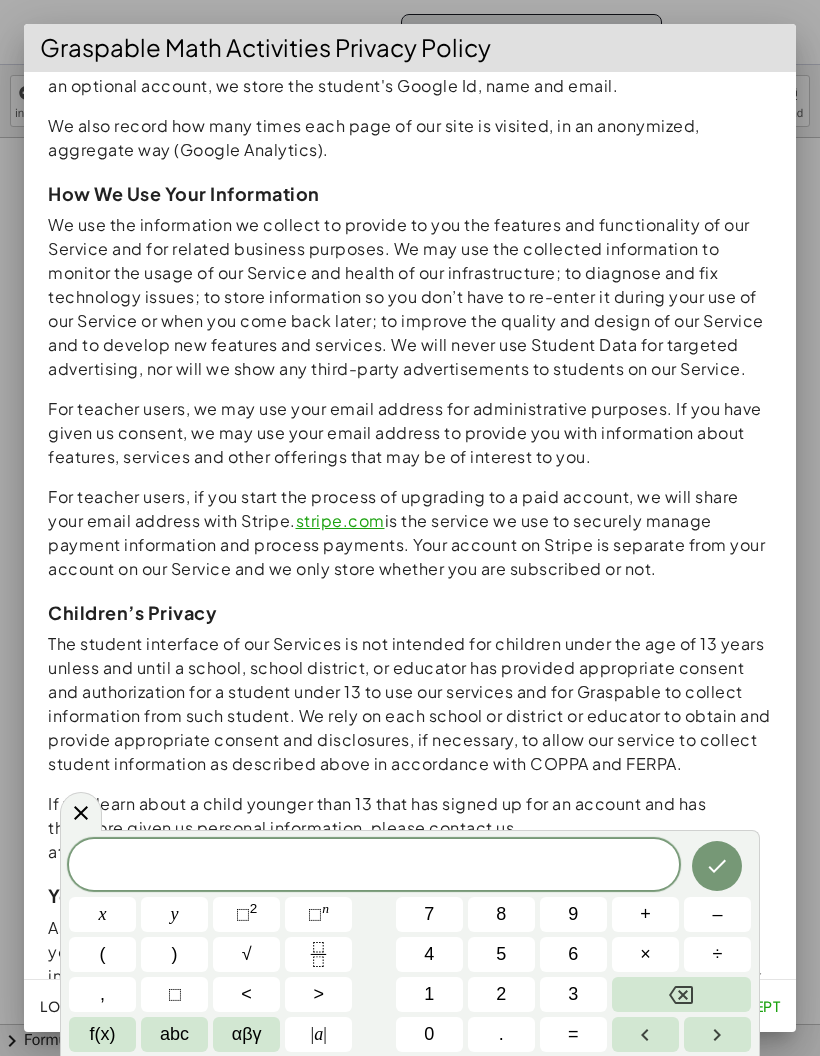 click at bounding box center (717, 866) 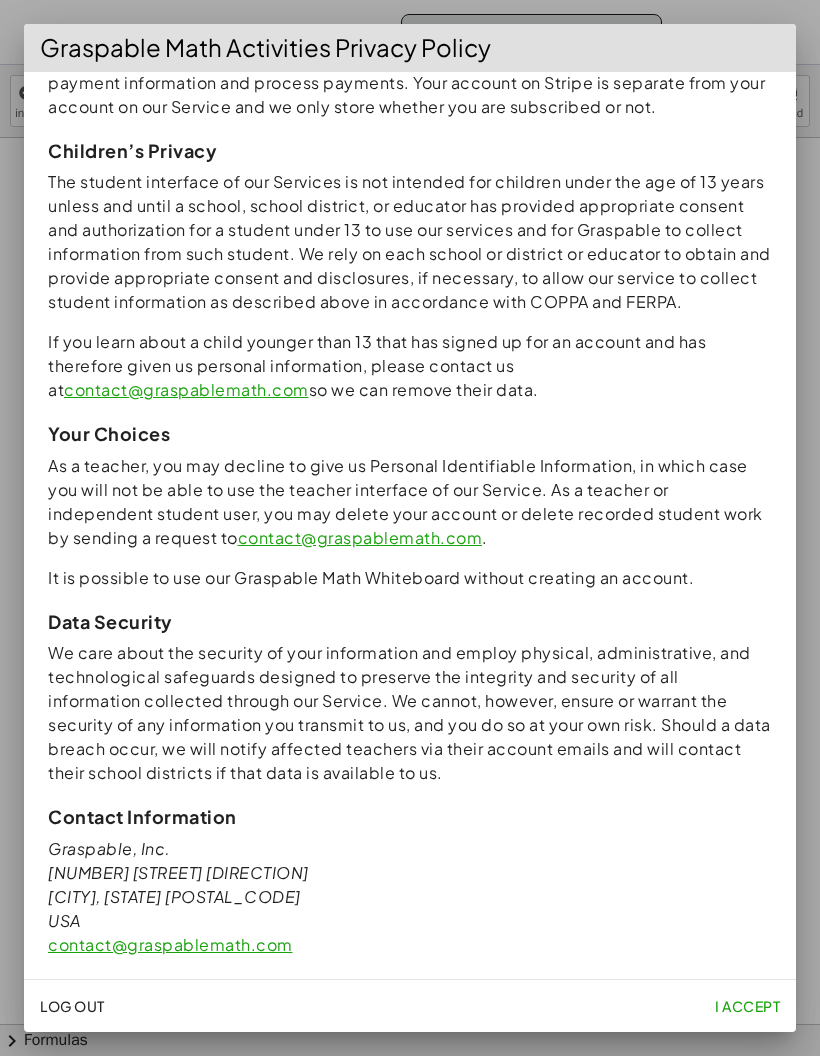 click on "I accept" 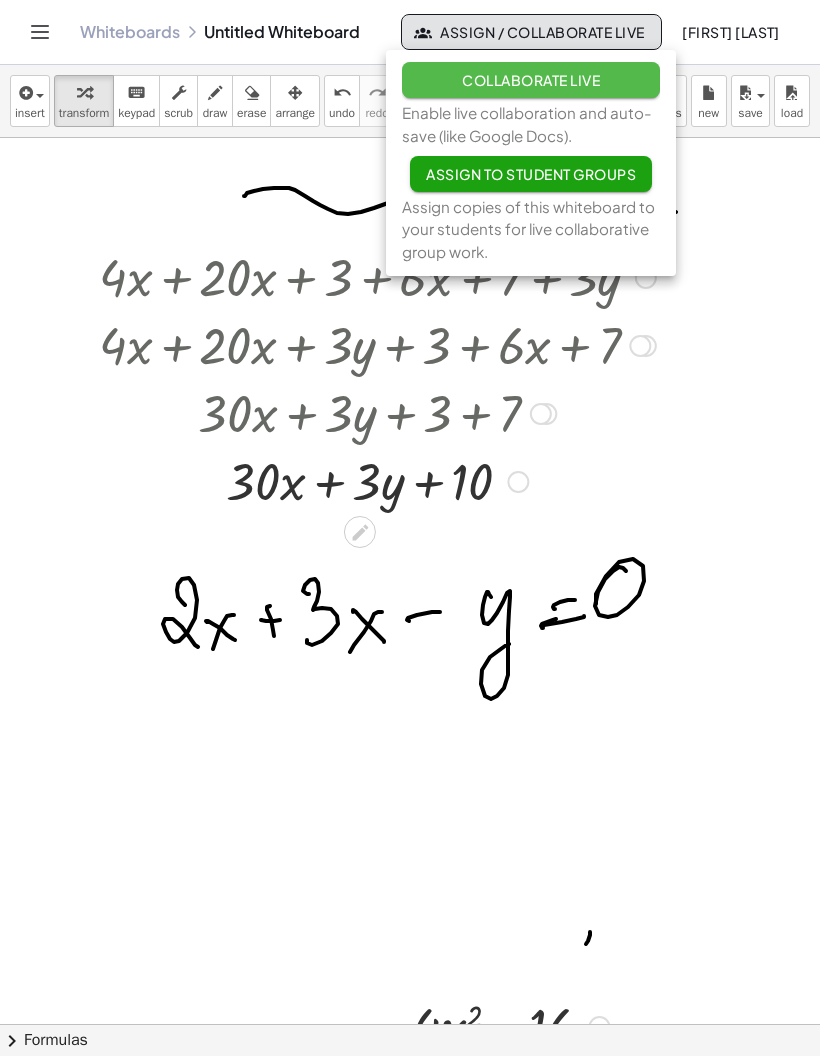 click on "Collaborate Live" at bounding box center (531, 80) 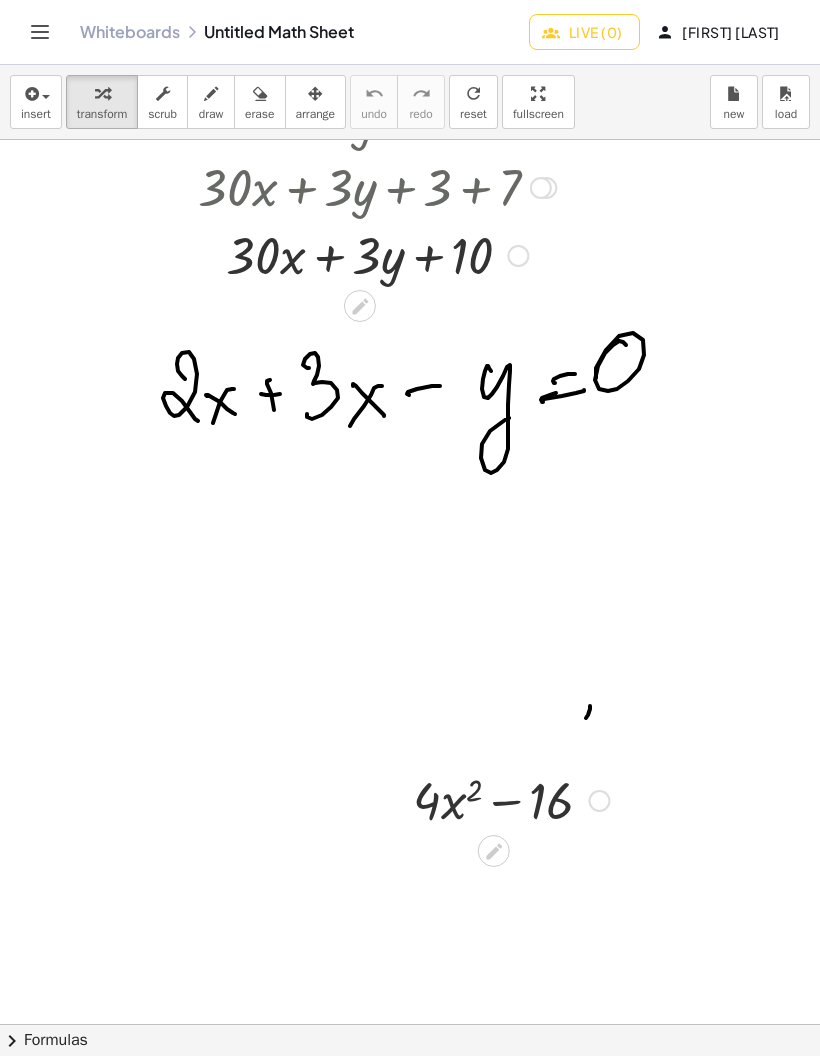 scroll, scrollTop: 274, scrollLeft: 0, axis: vertical 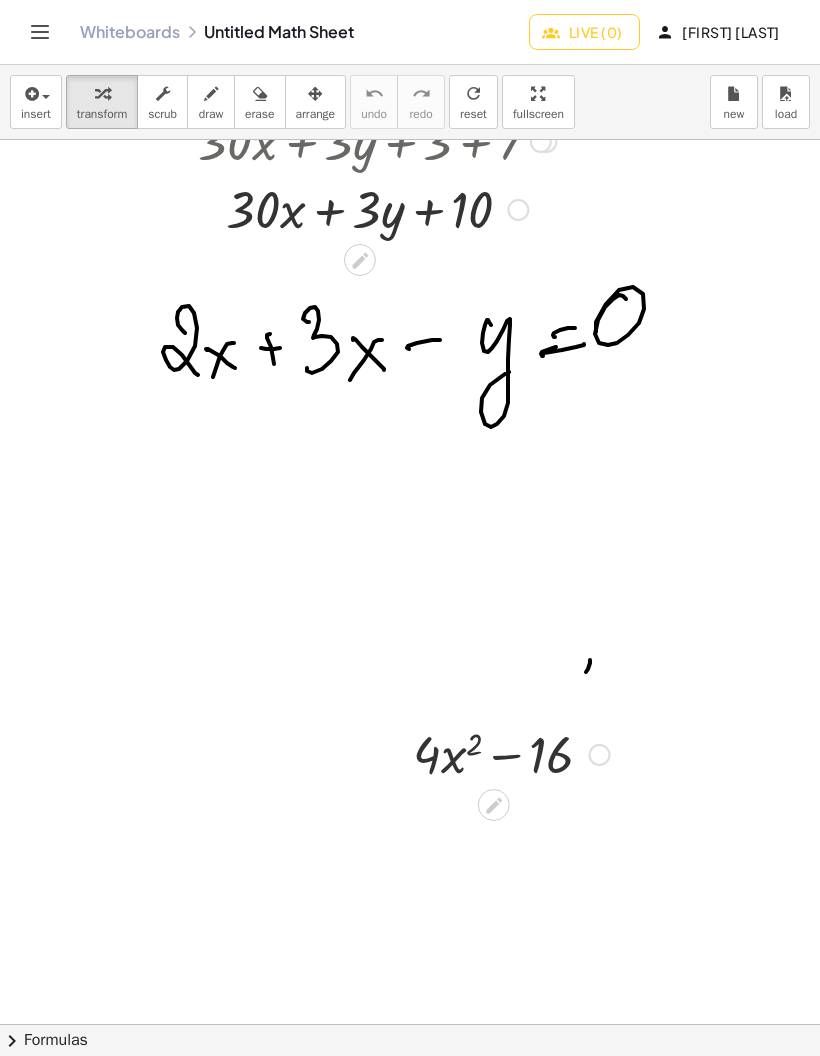 click on "[FIRST] [LAST]" 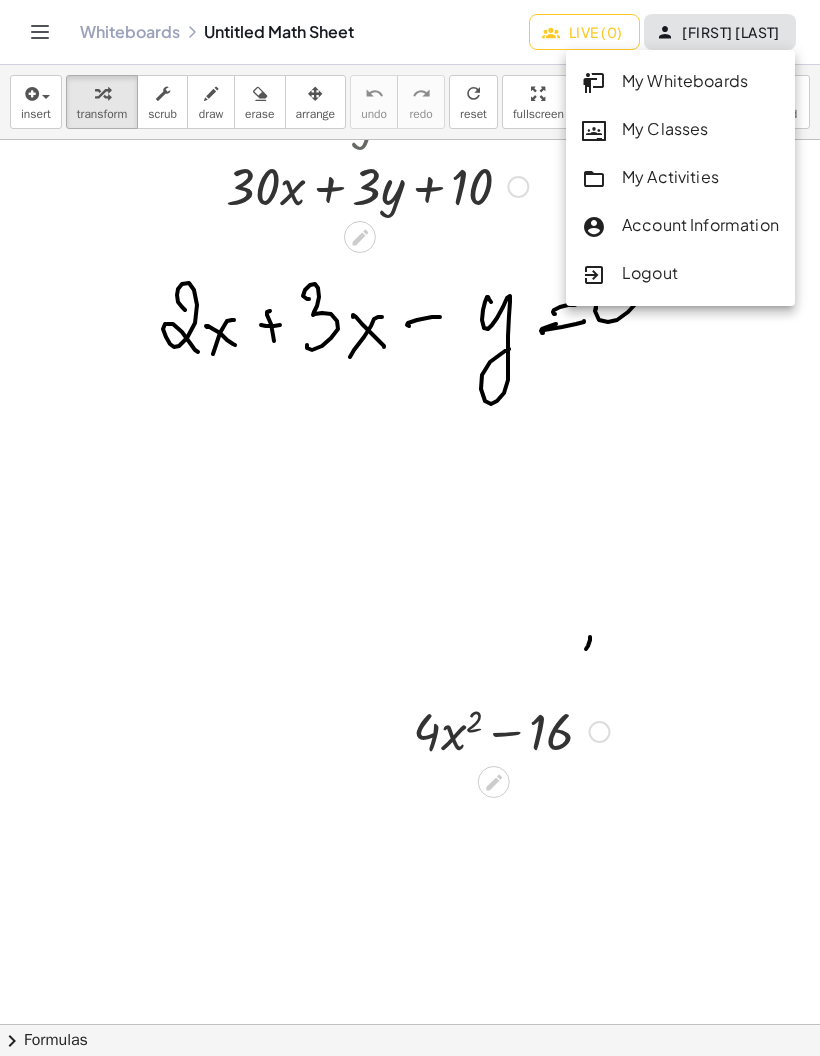 scroll, scrollTop: 296, scrollLeft: 0, axis: vertical 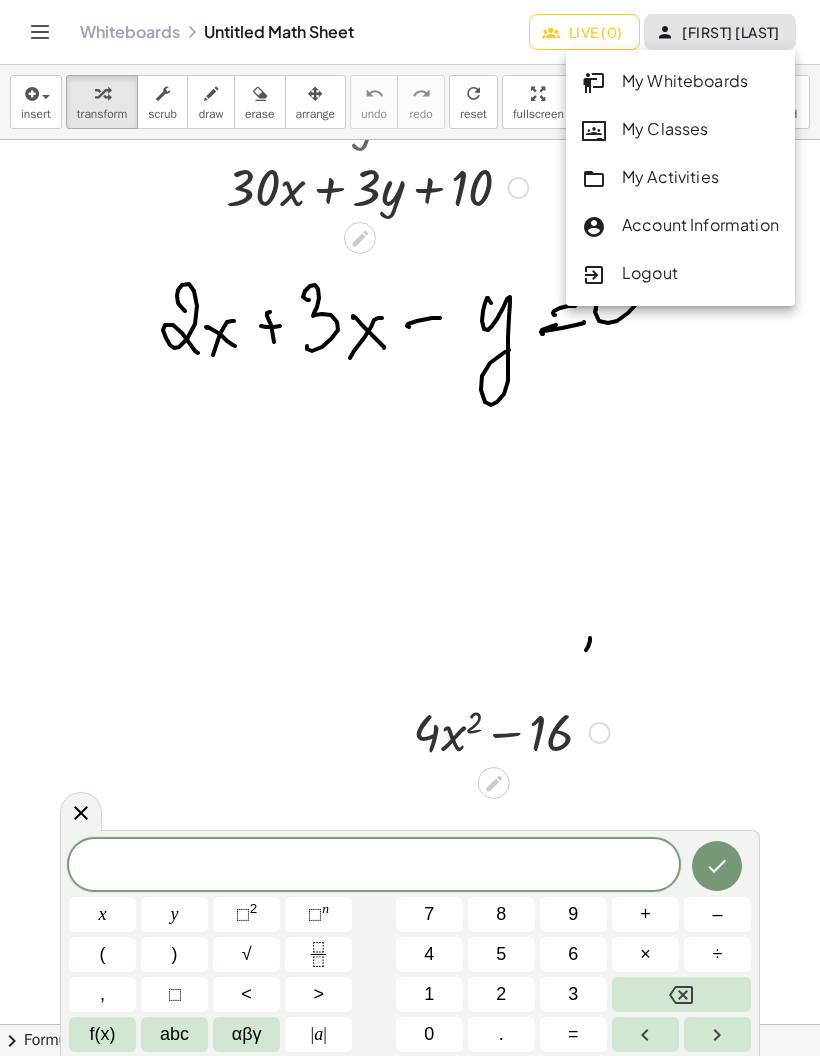 click on "Live (0)" 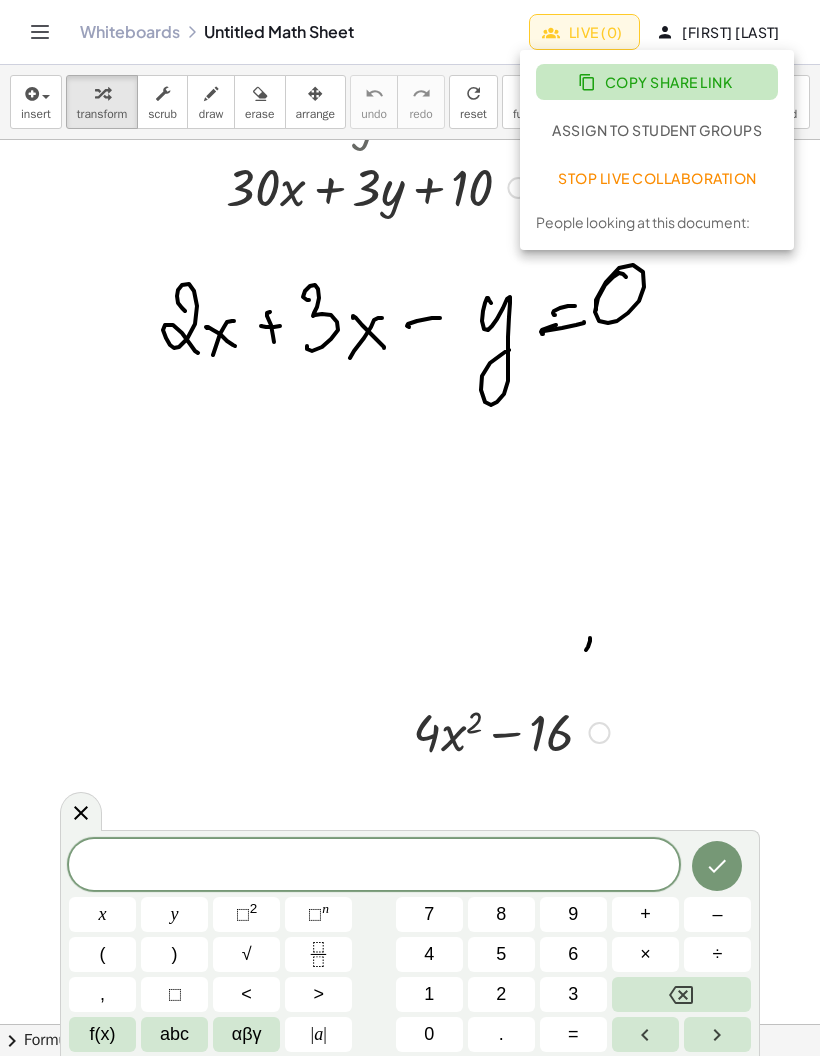 click on "Copy Share Link" 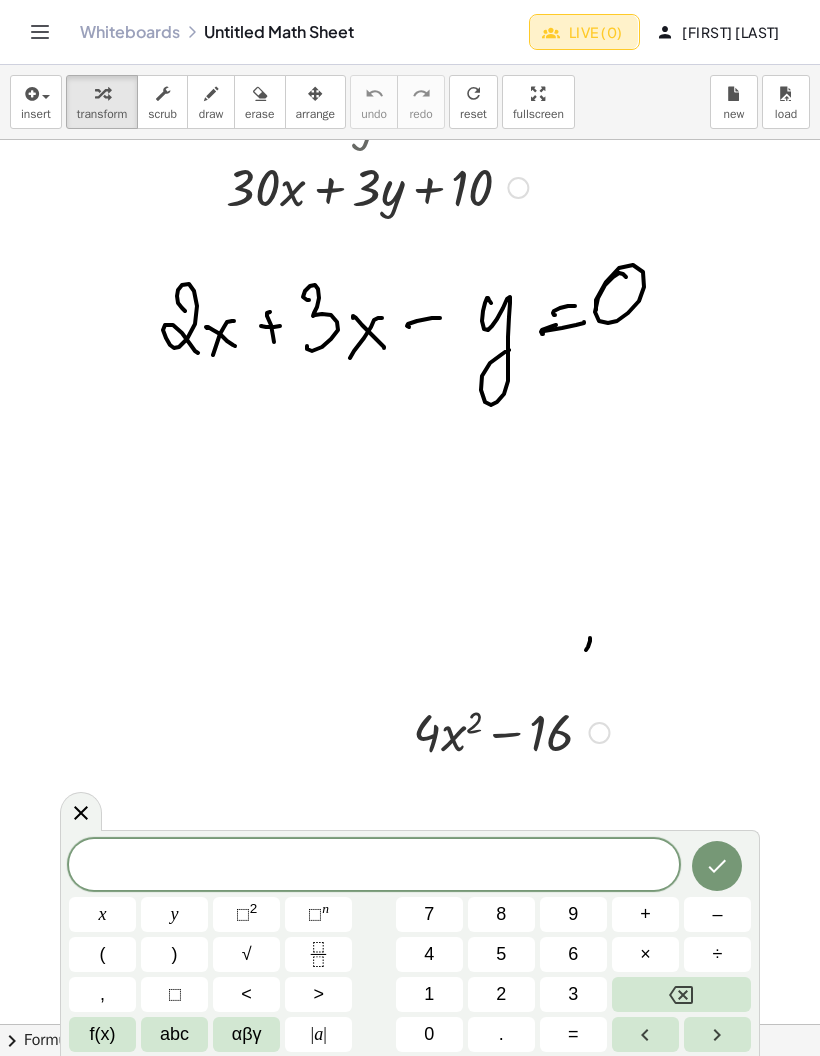 click 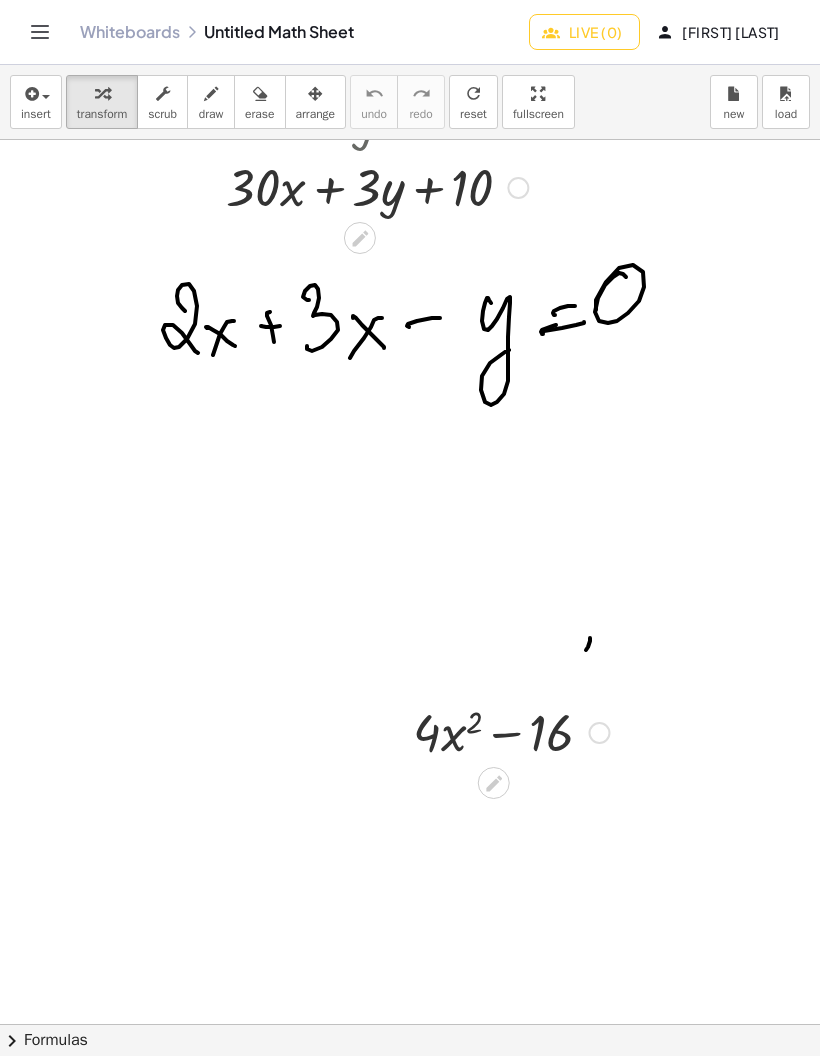 click on "insert" at bounding box center [36, 114] 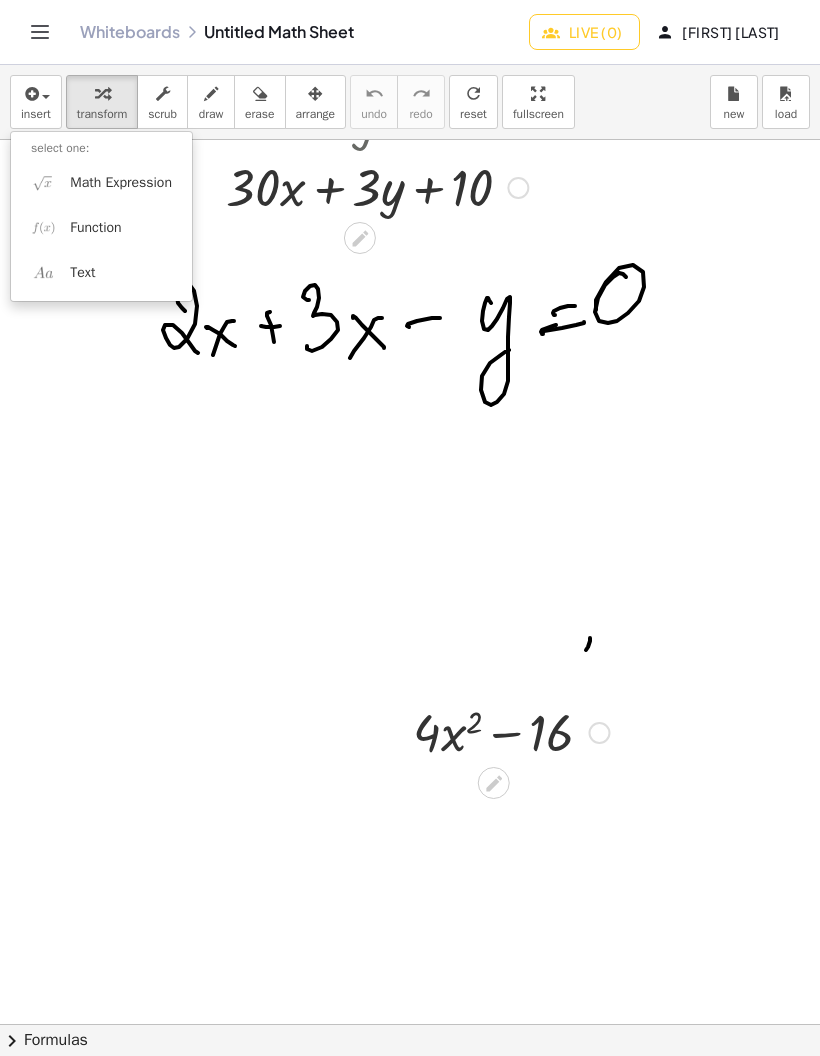click at bounding box center (410, 528) 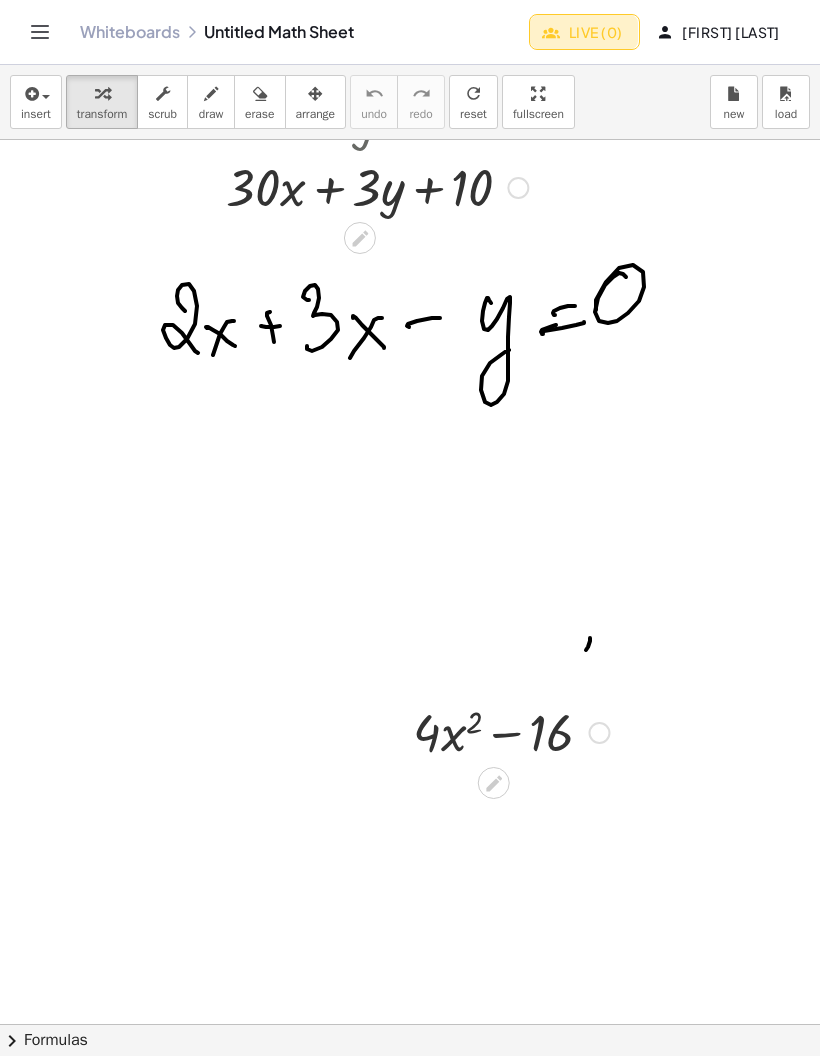 click on "Live (0)" 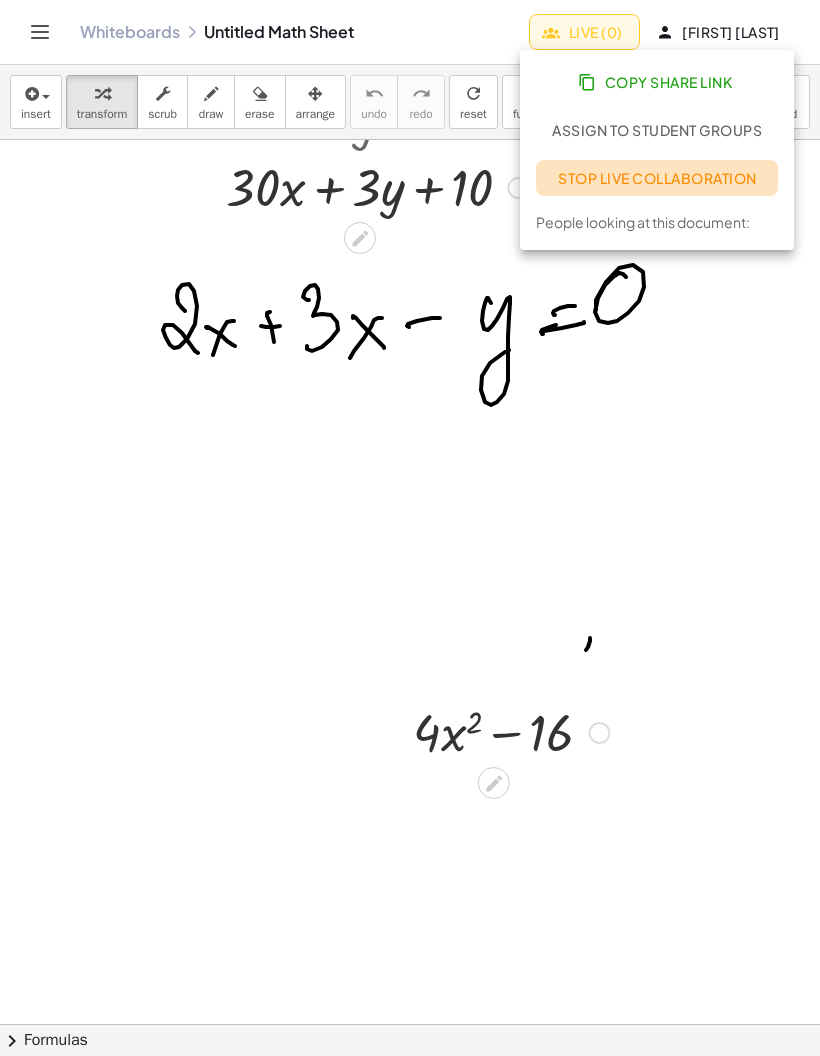 click on "Stop Live Collaboration" 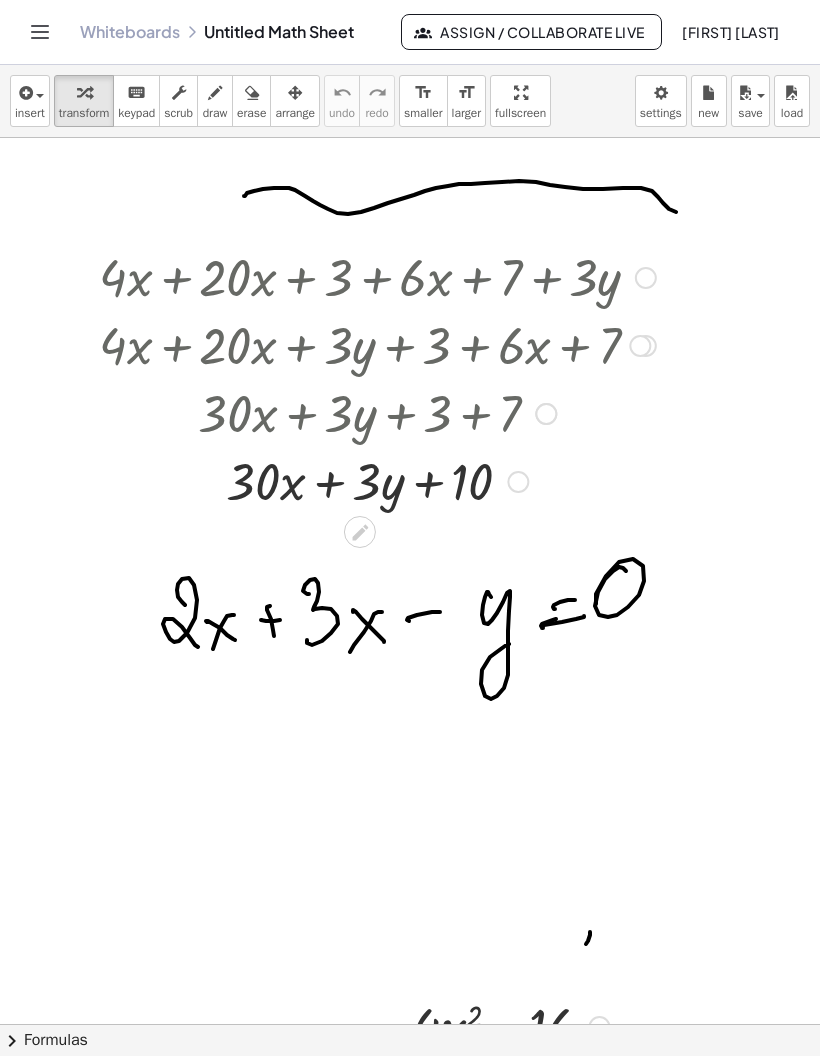 click on "Assign / Collaborate Live" 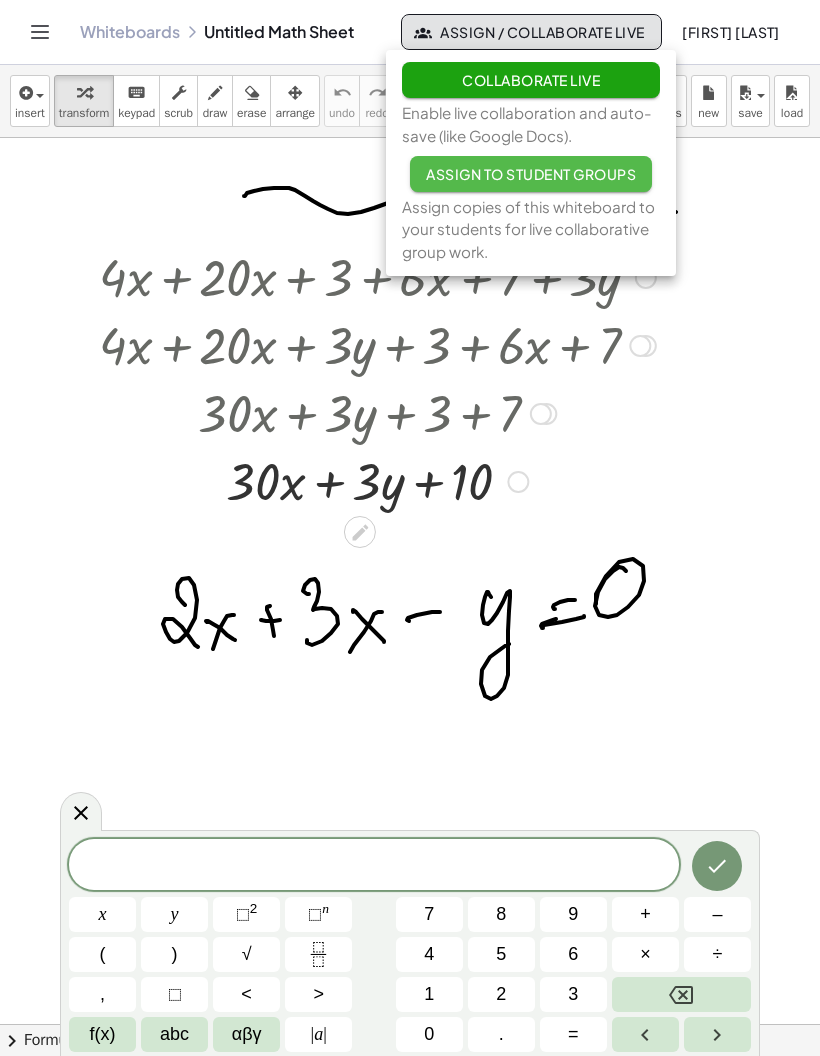 click on "Assign to Student Groups" 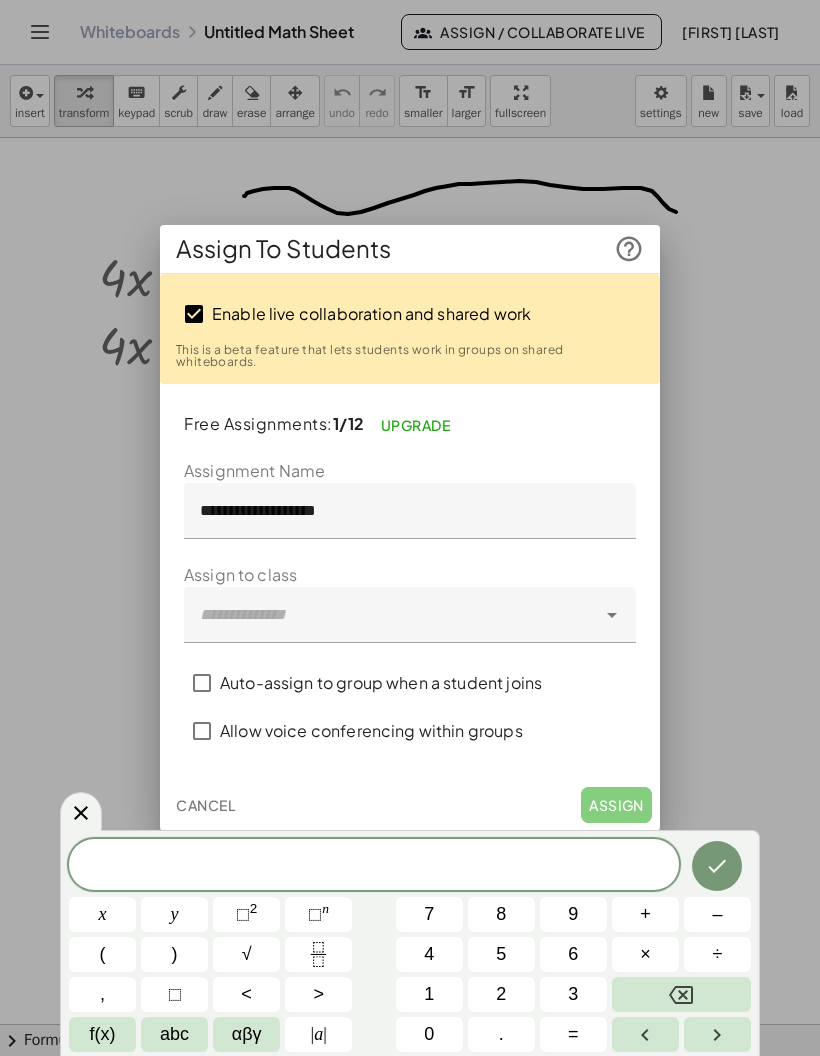 click 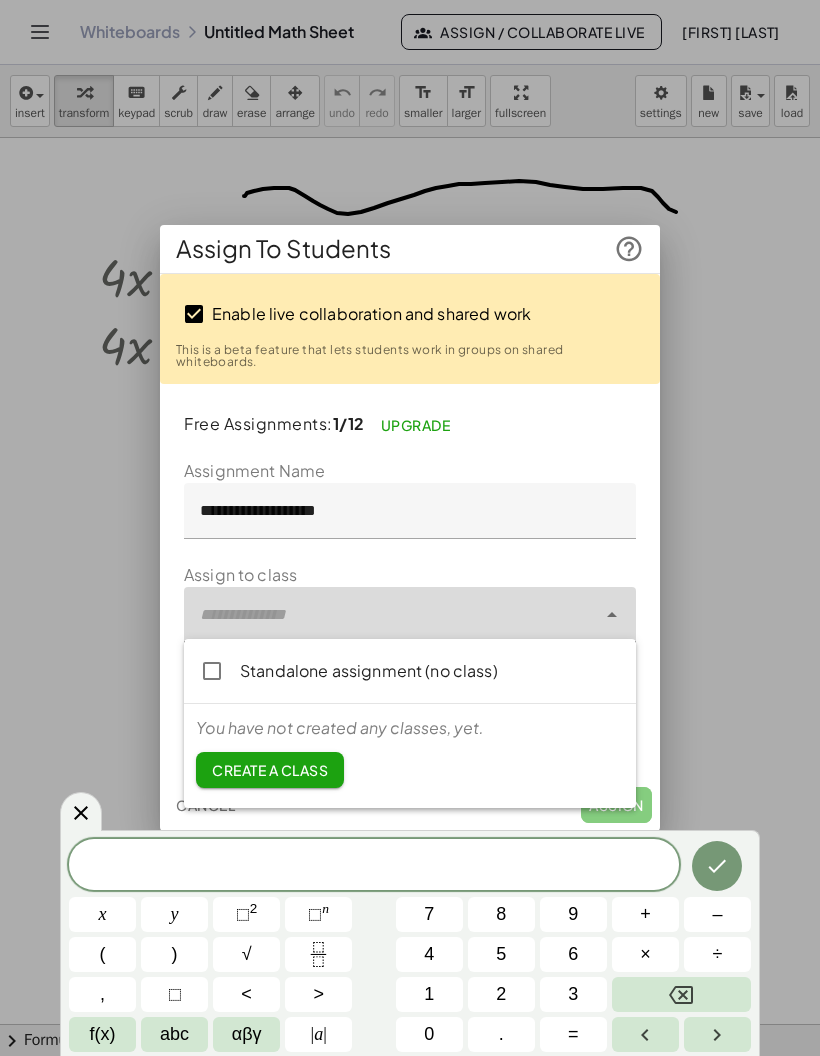 click on "**********" 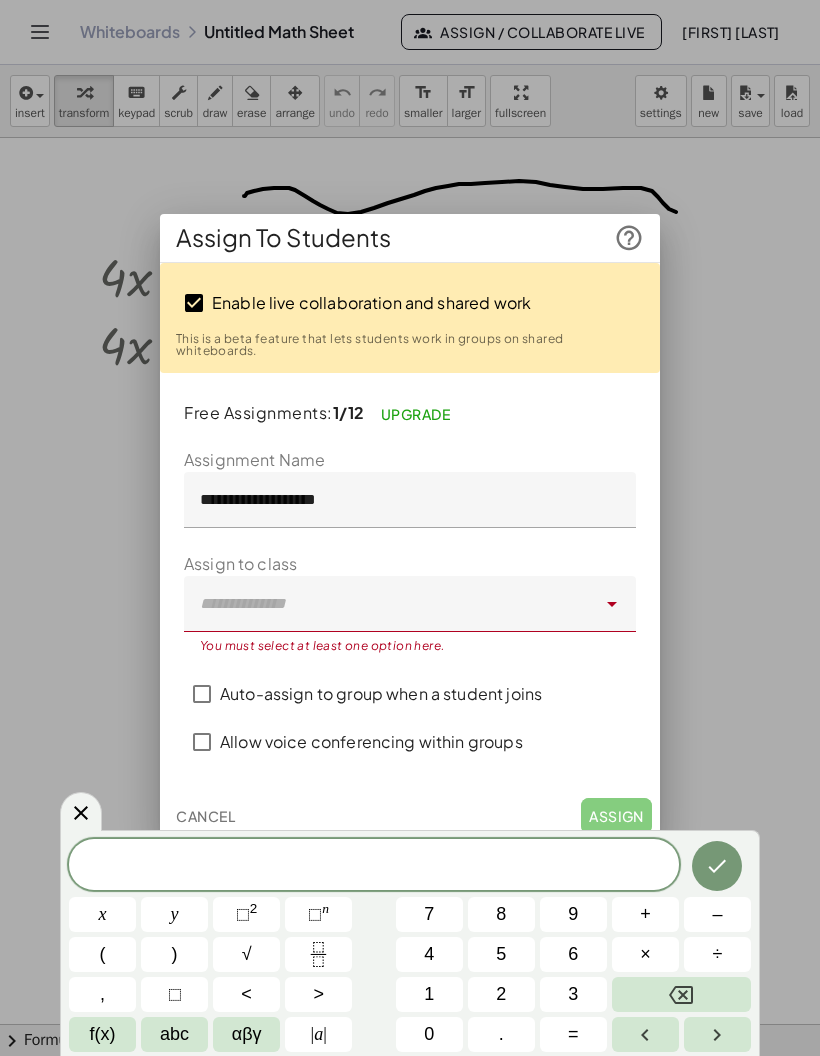 click 